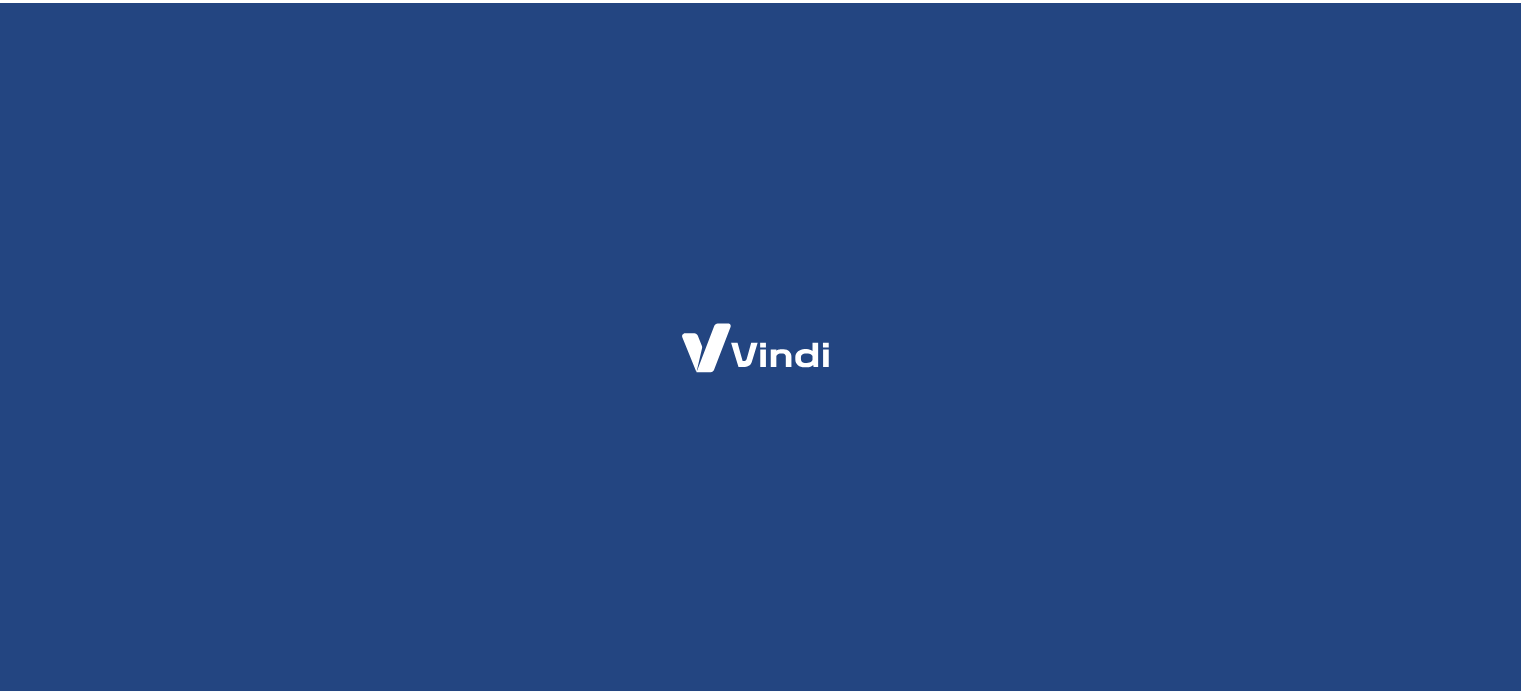 scroll, scrollTop: 0, scrollLeft: 0, axis: both 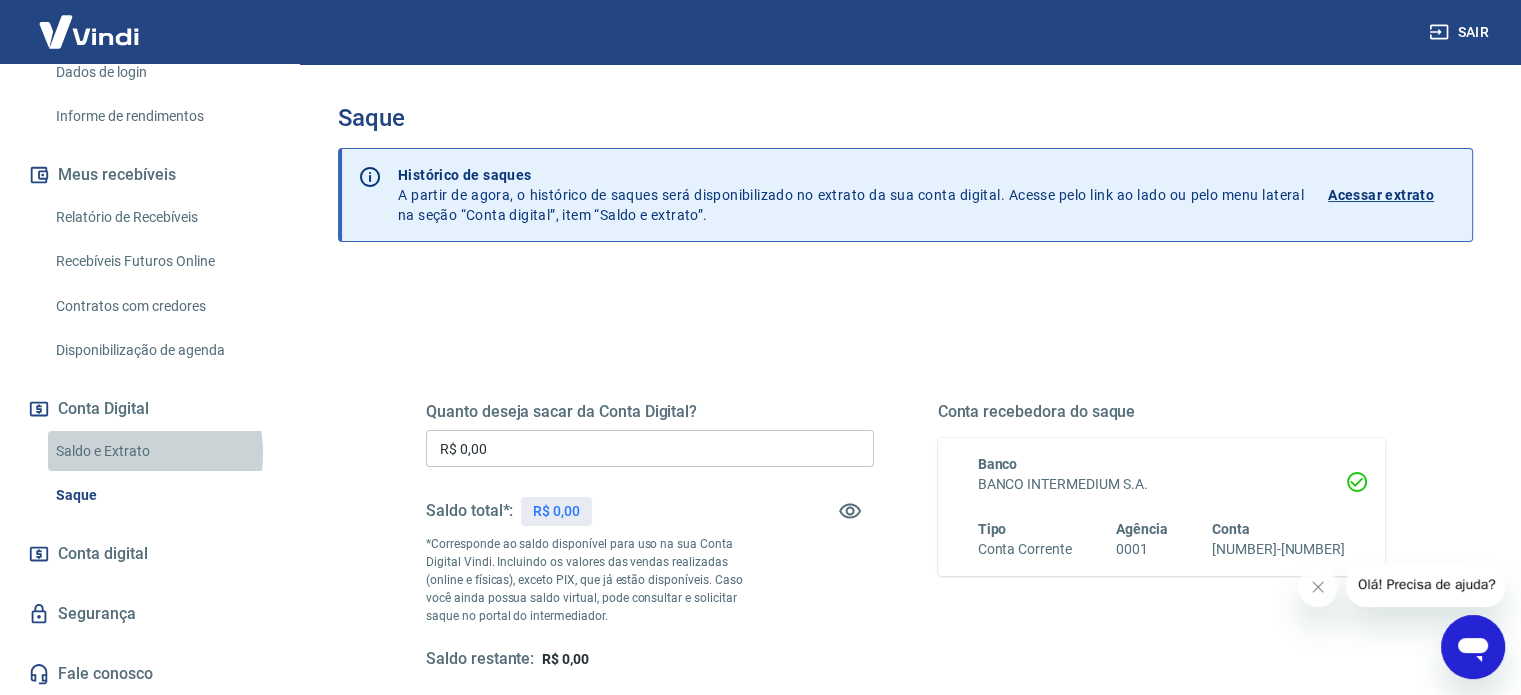 click on "Saldo e Extrato" at bounding box center [161, 451] 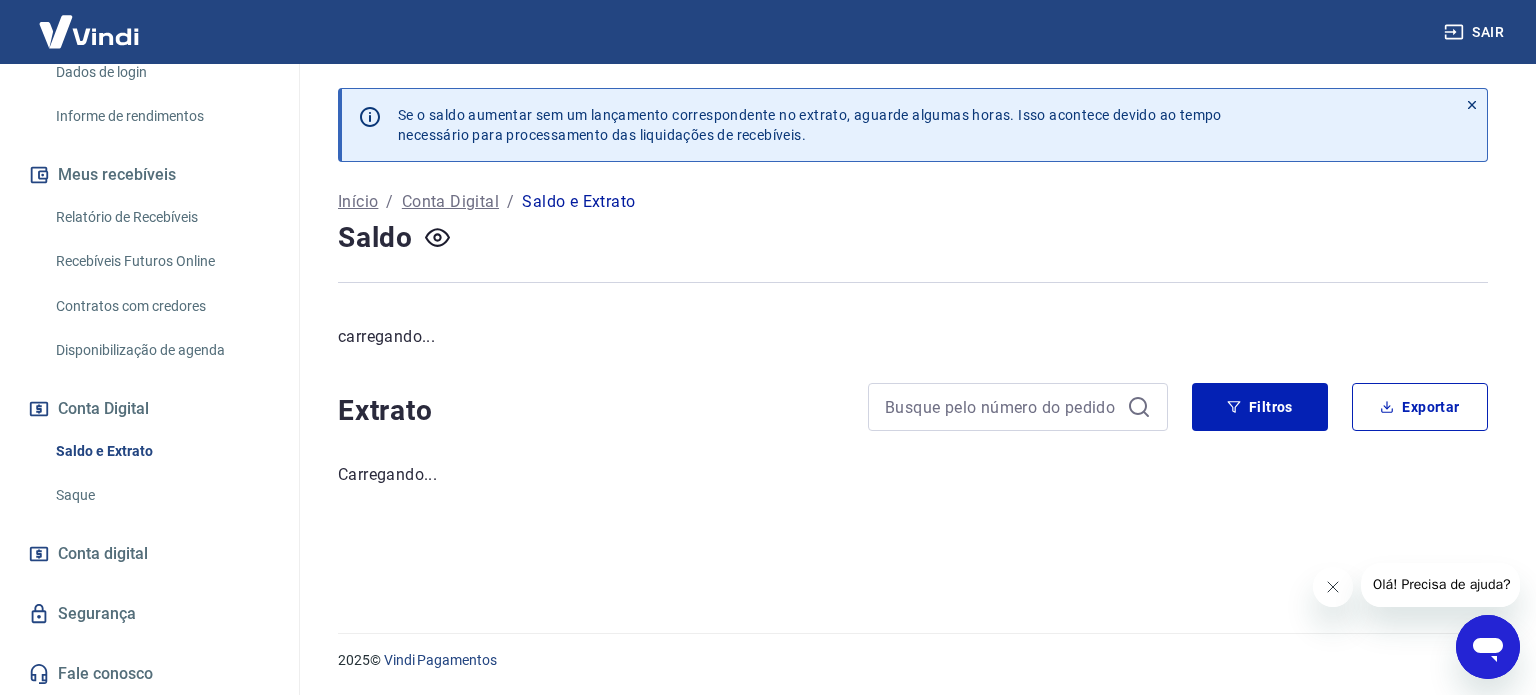 click 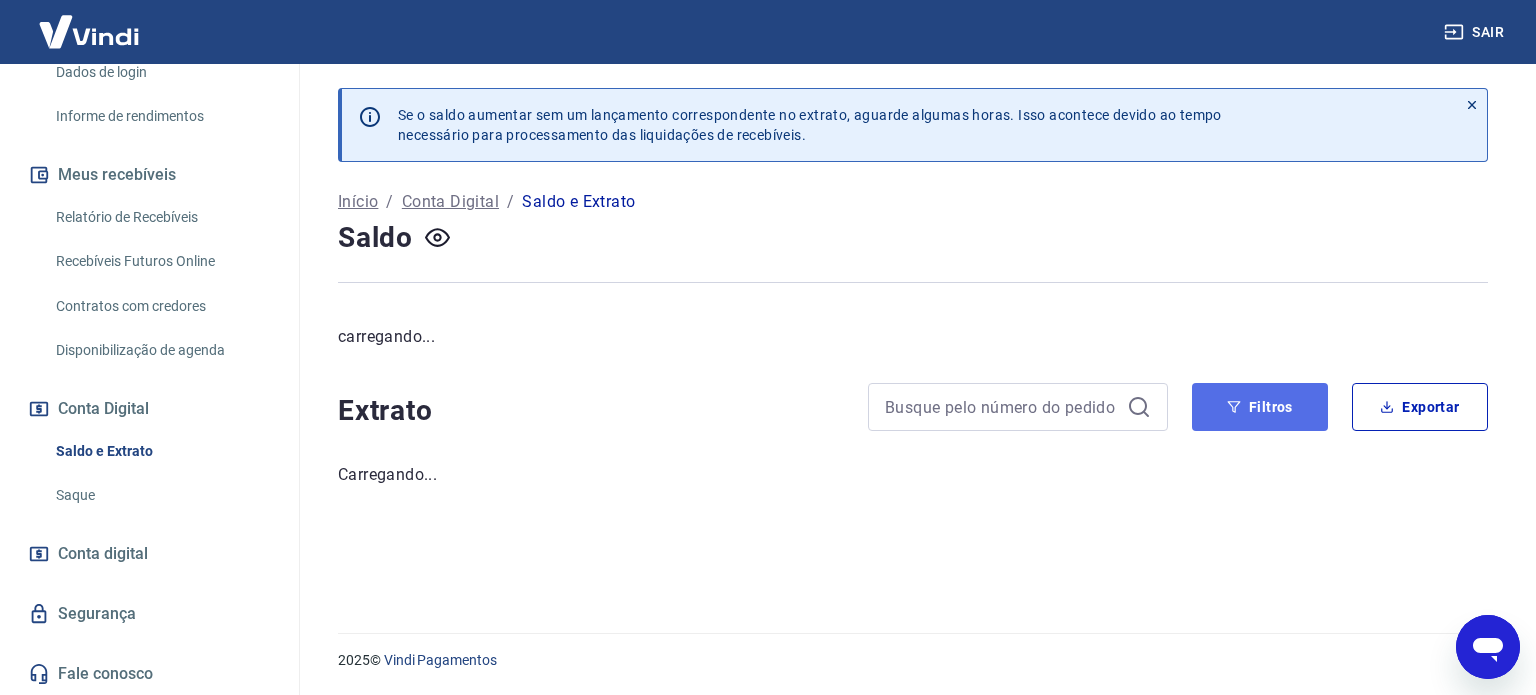 click on "Filtros" at bounding box center [1260, 407] 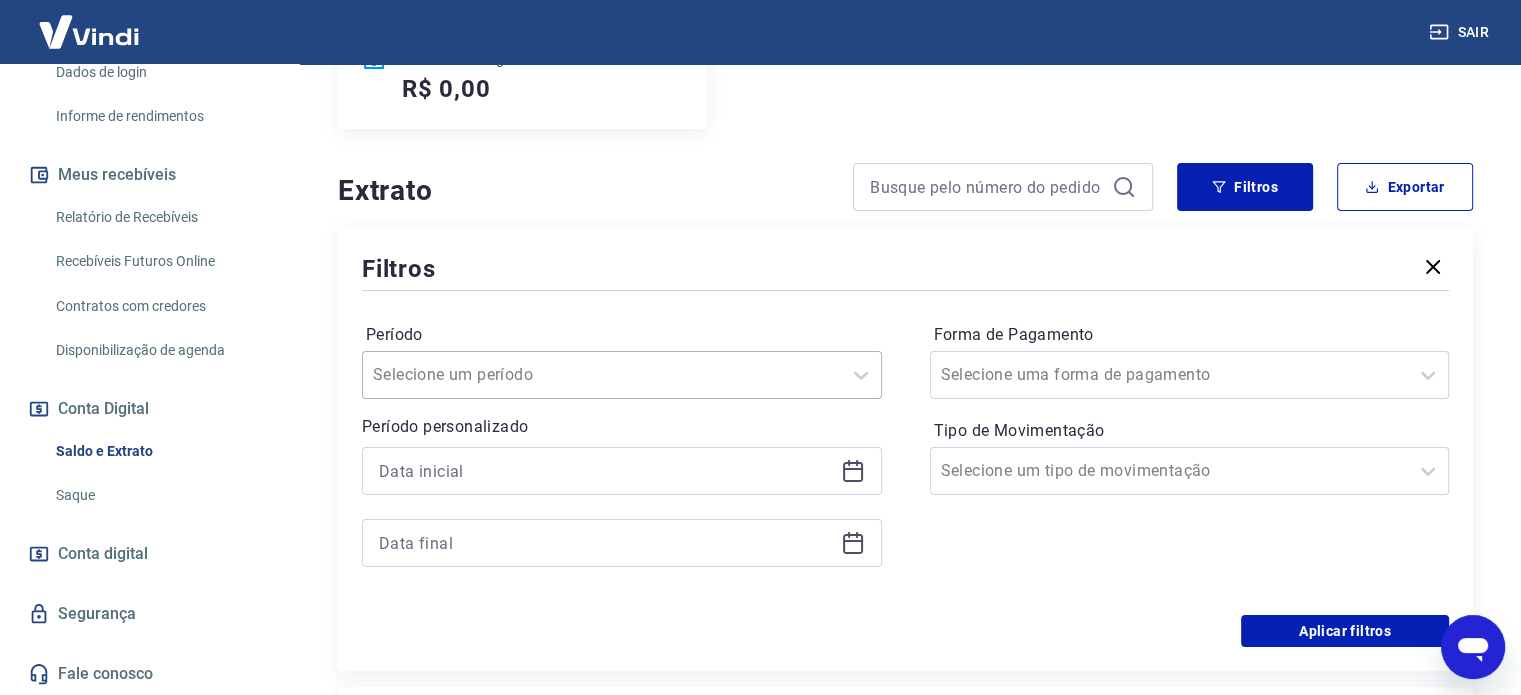 click on "Selecione um período" at bounding box center [602, 375] 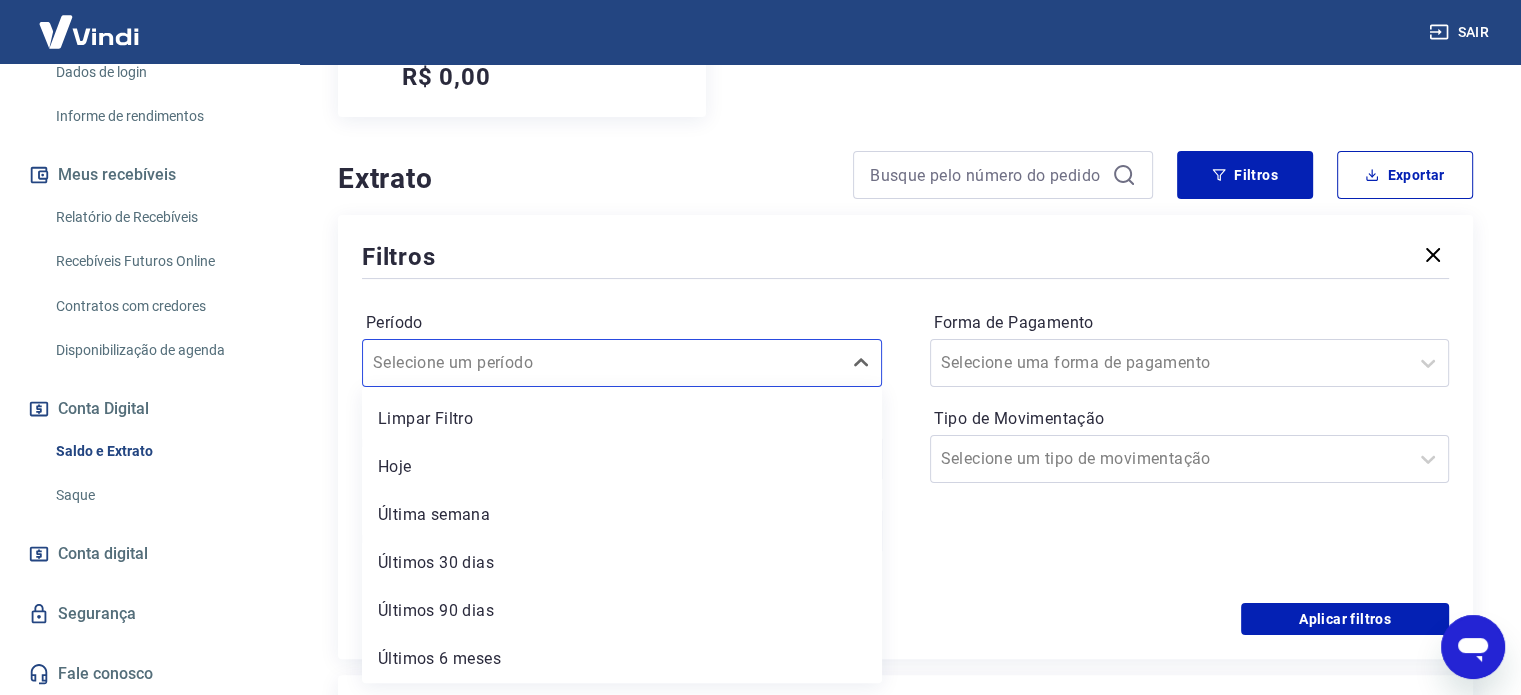 click at bounding box center [905, 278] 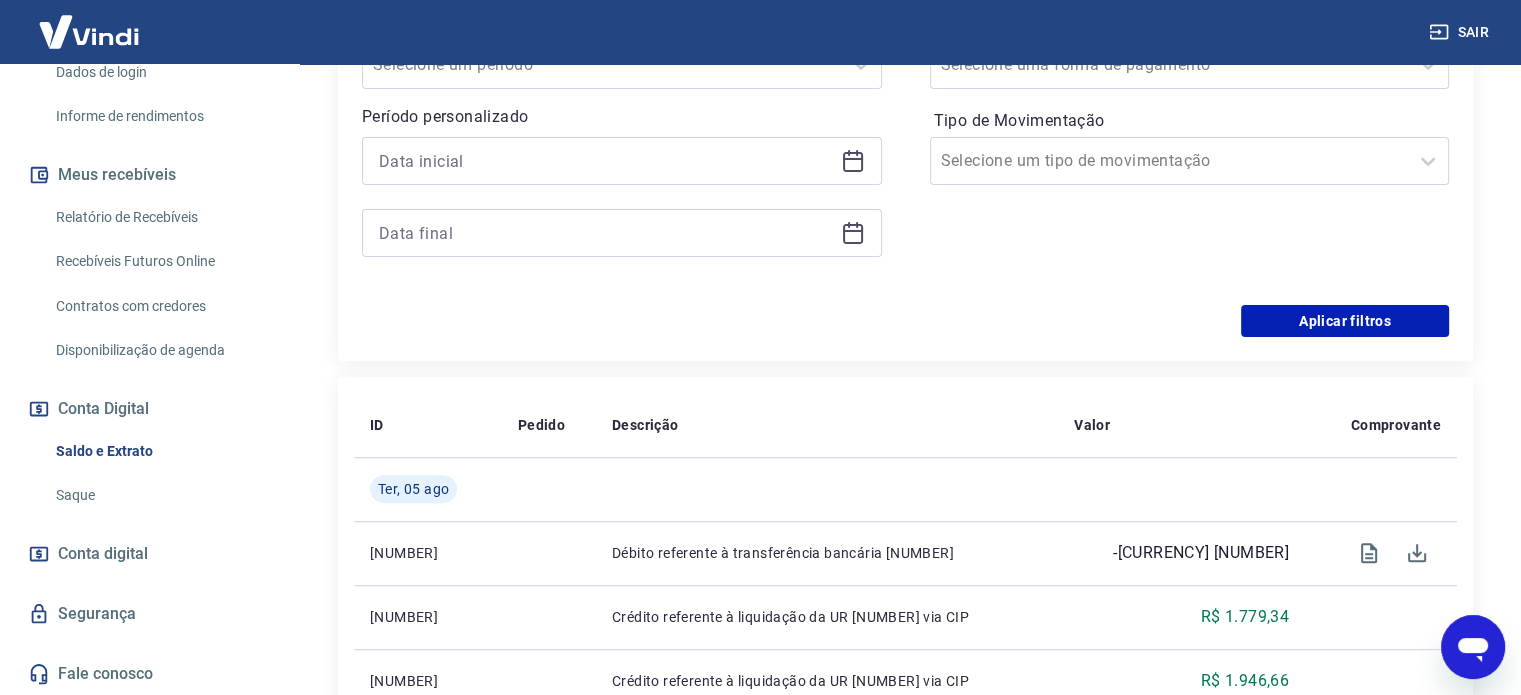 scroll, scrollTop: 612, scrollLeft: 0, axis: vertical 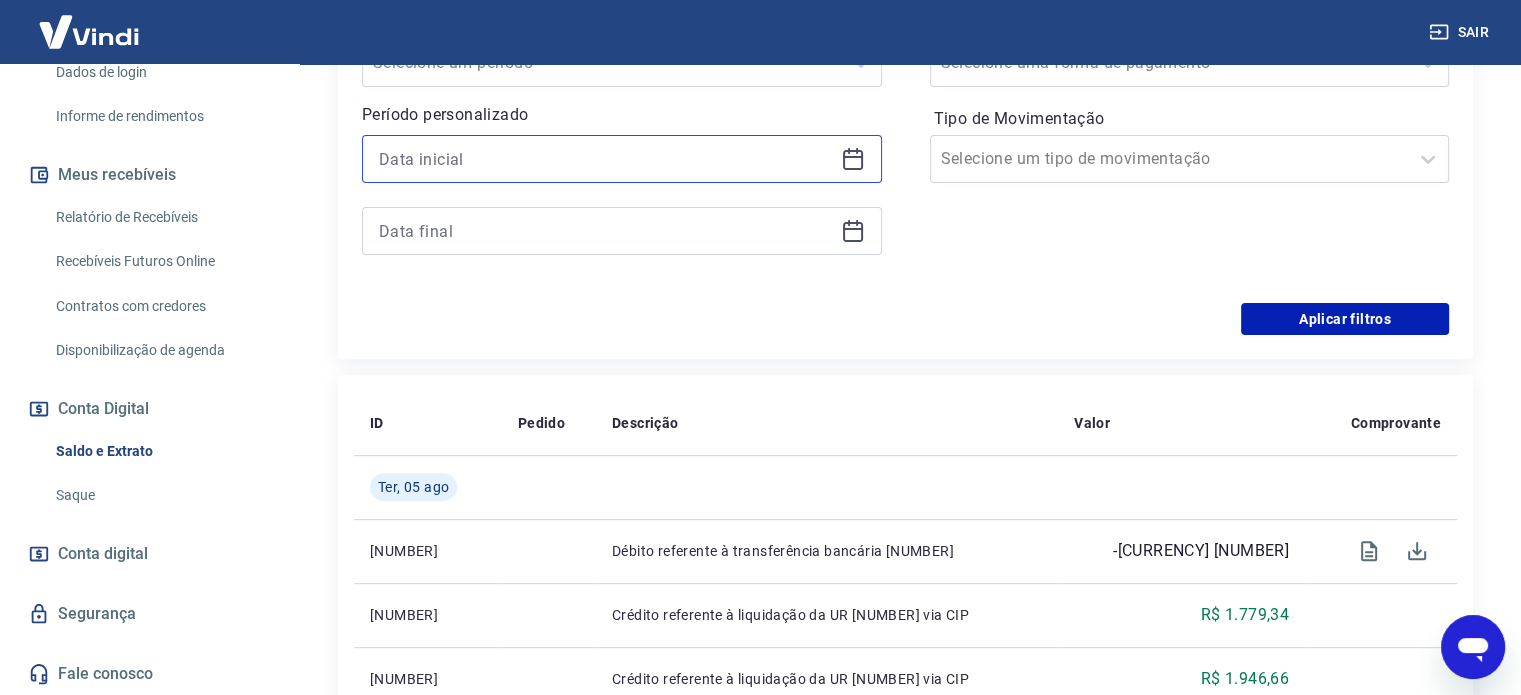 click at bounding box center [606, 159] 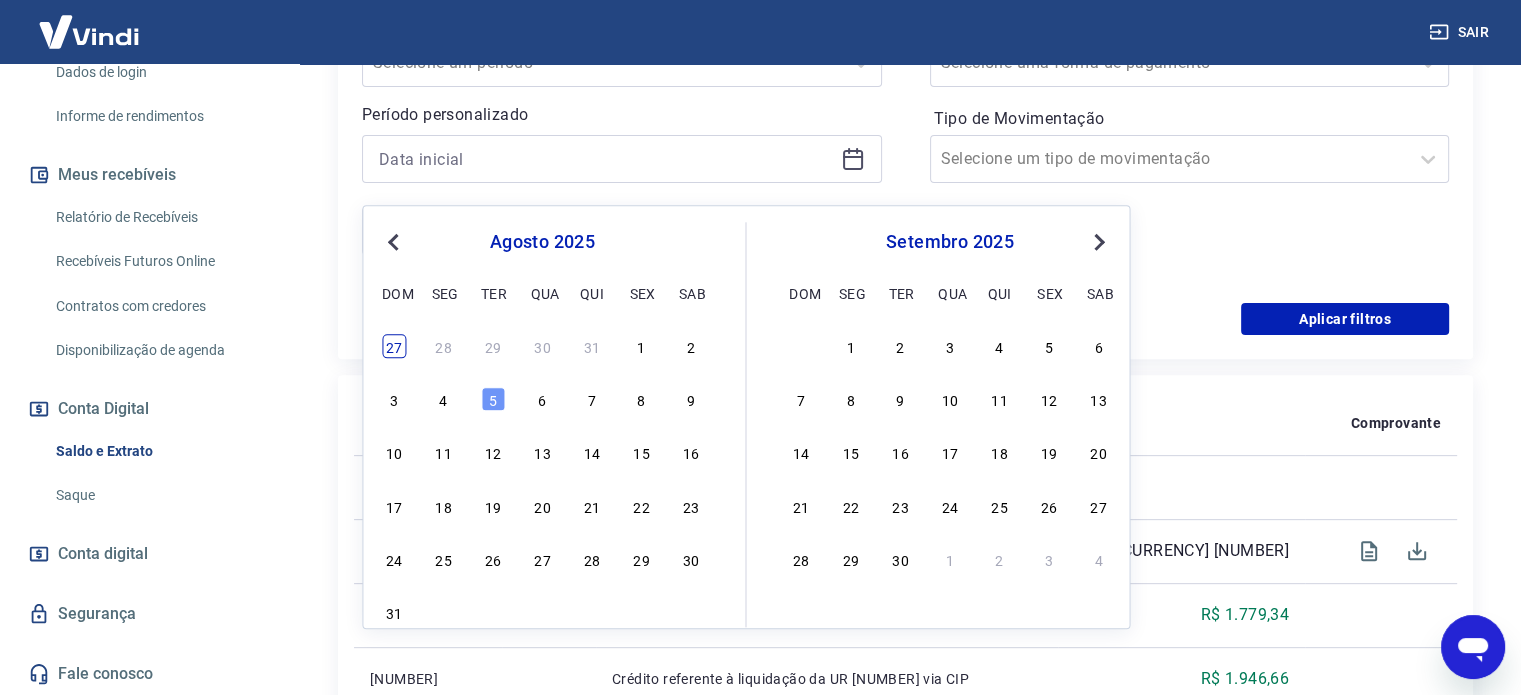 click on "27" at bounding box center [394, 346] 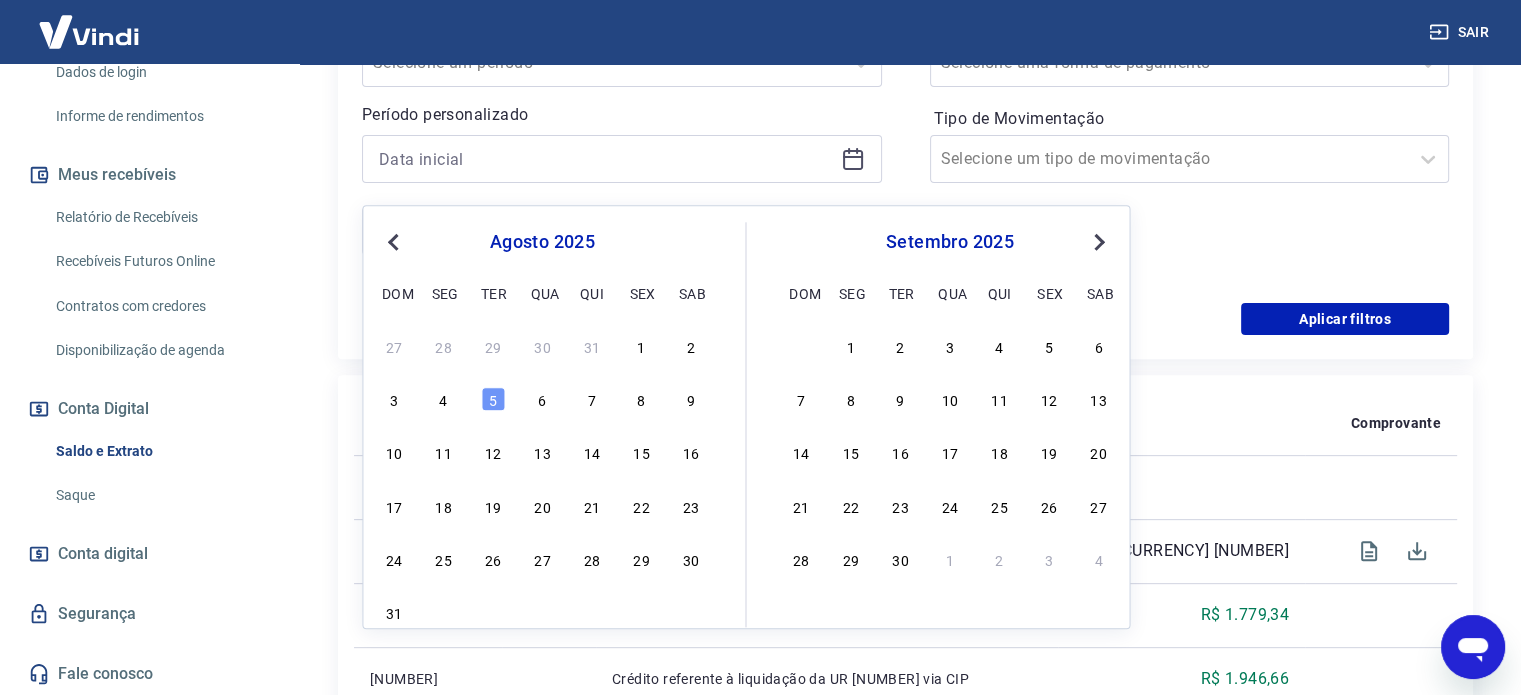 type on "27/07/2025" 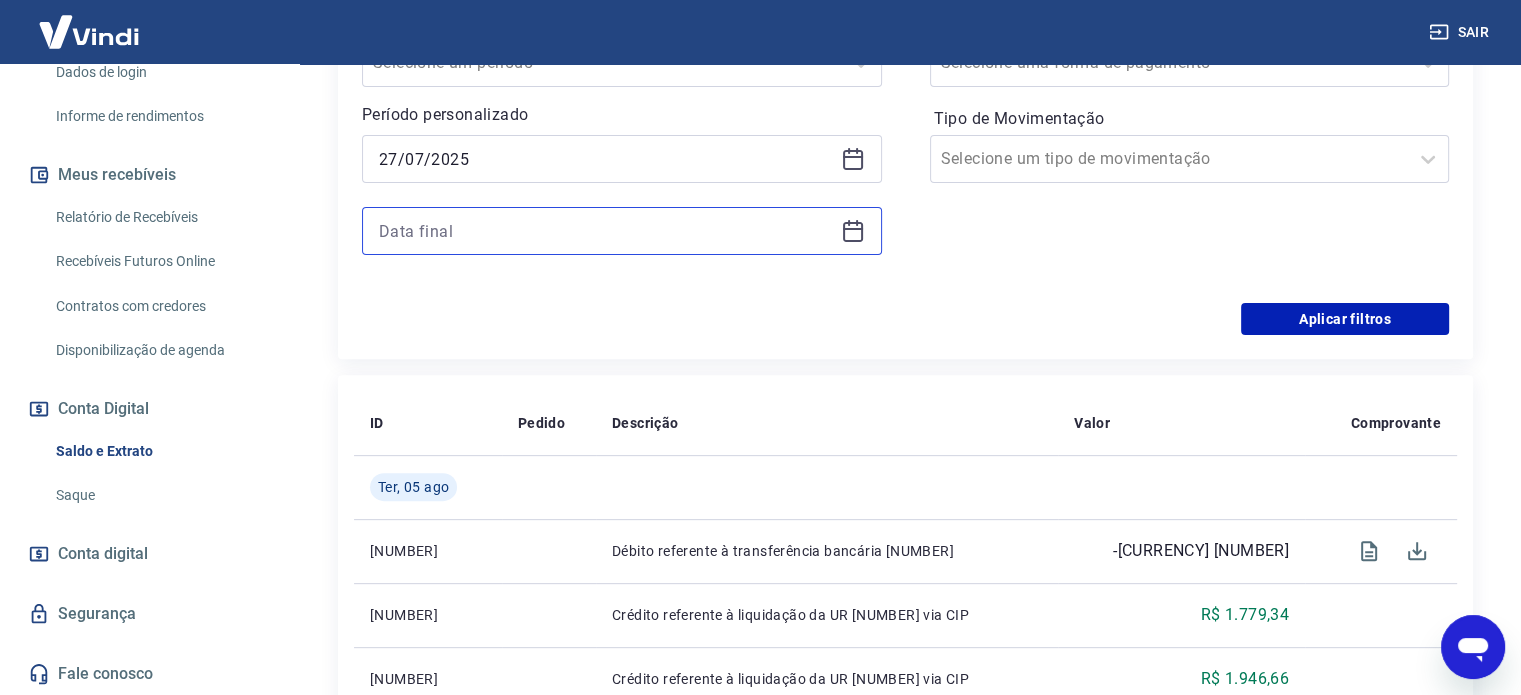 click at bounding box center [606, 231] 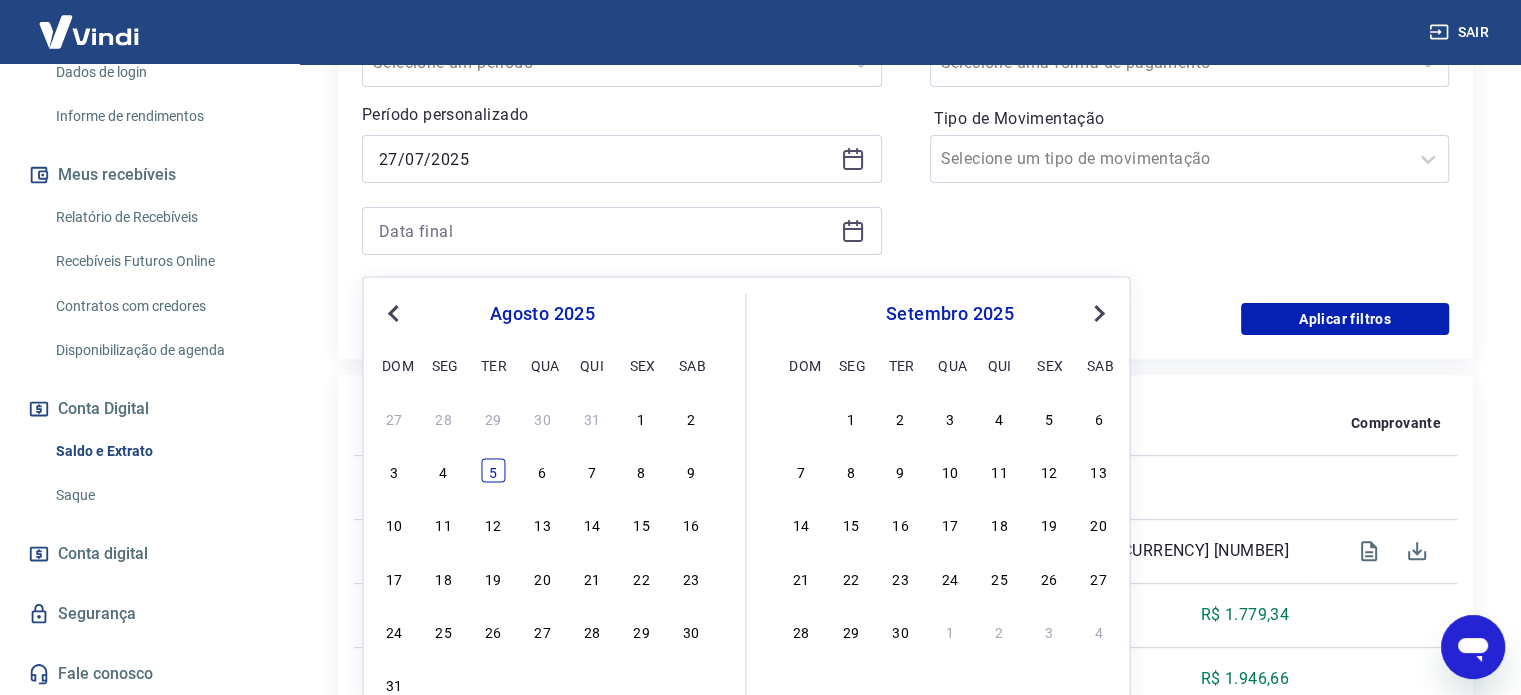 click on "5" at bounding box center (493, 471) 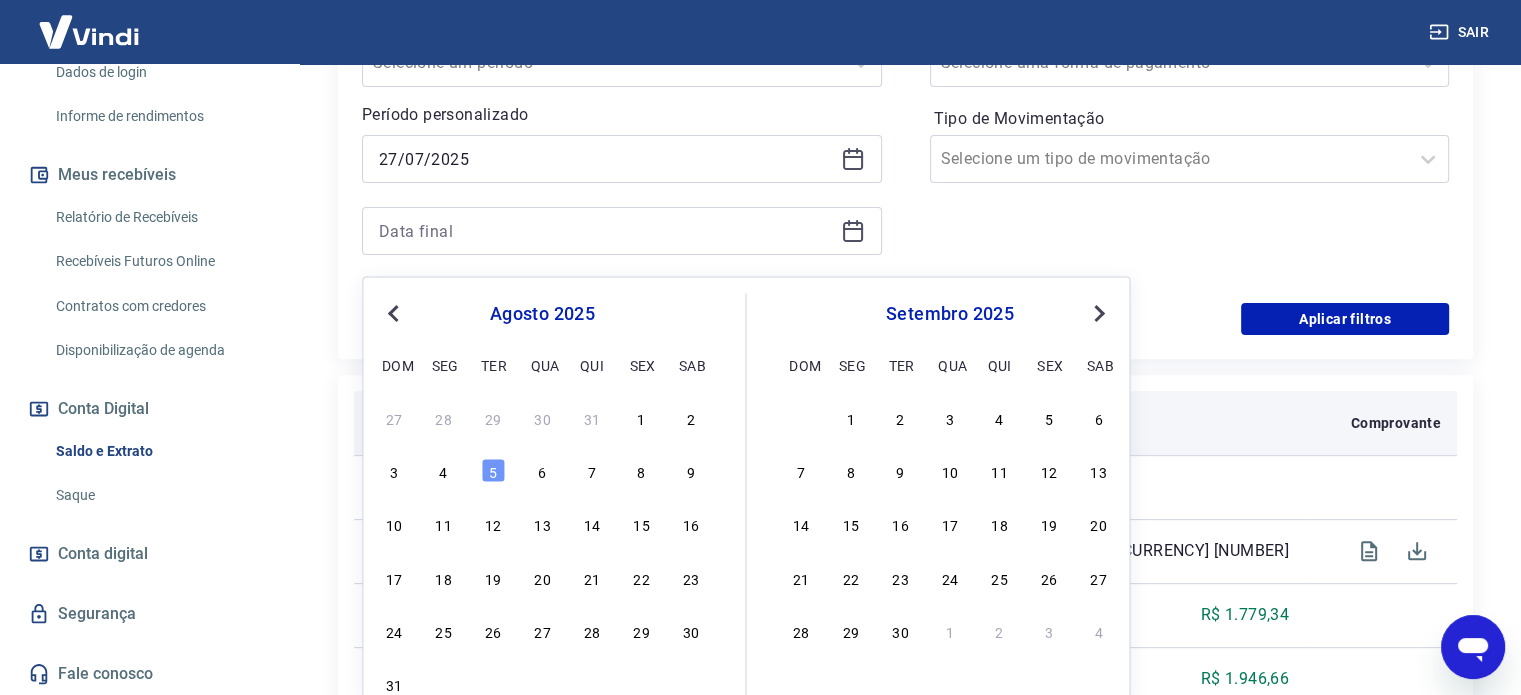 type on "05/08/2025" 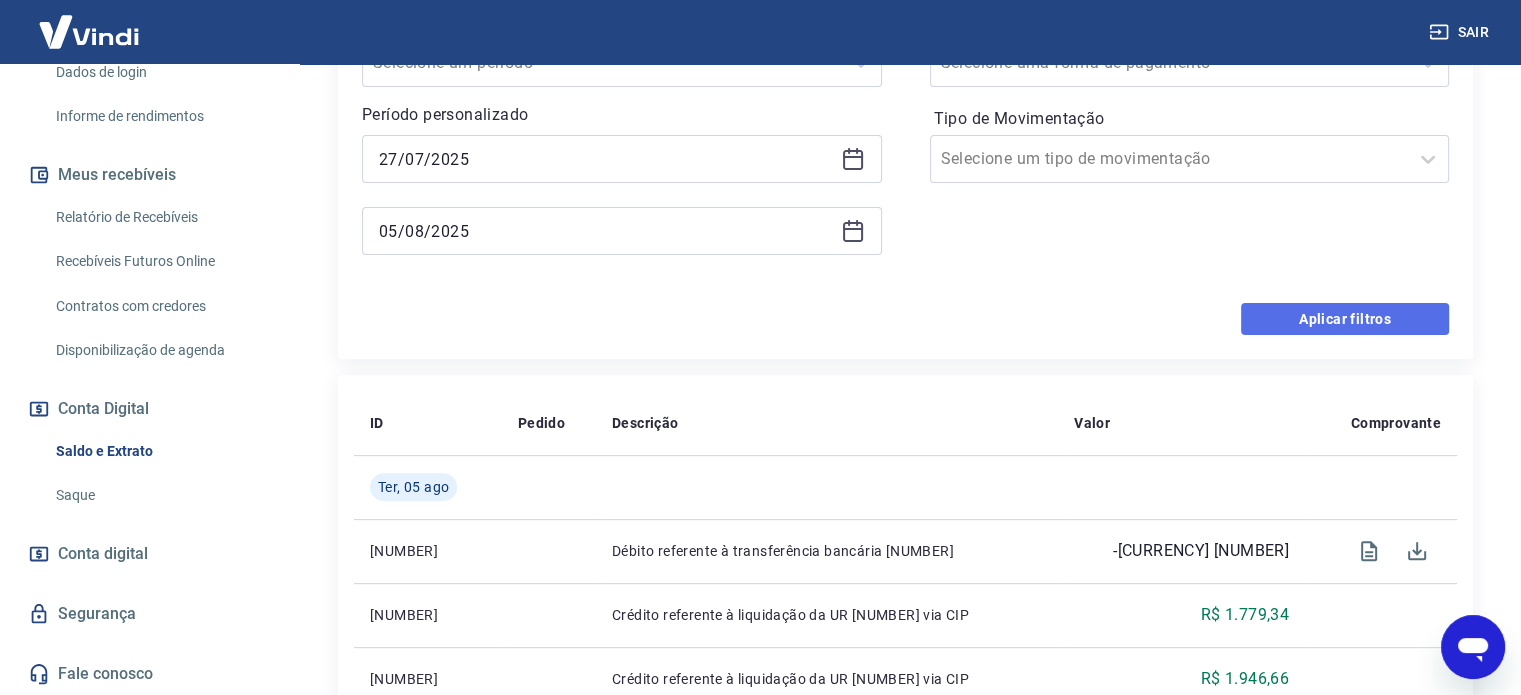click on "Aplicar filtros" at bounding box center [1345, 319] 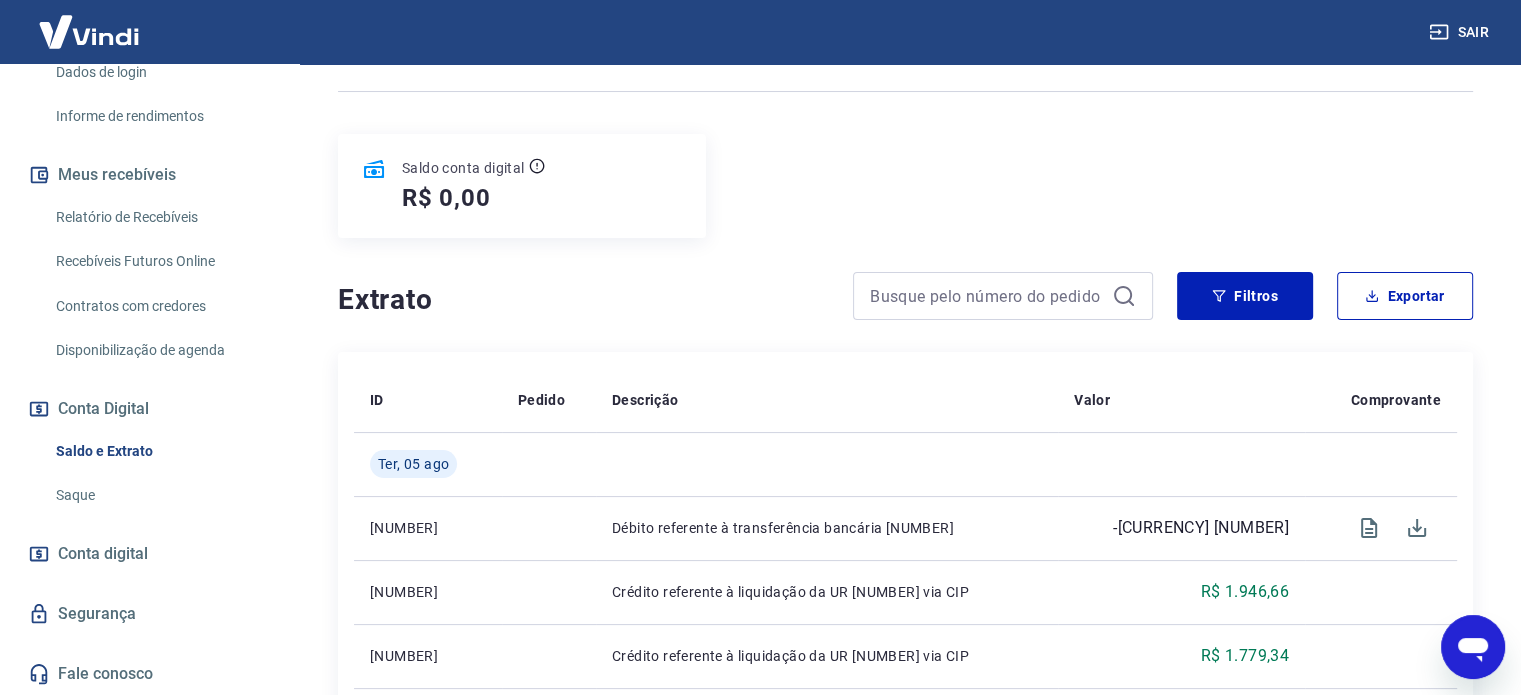 scroll, scrollTop: 200, scrollLeft: 0, axis: vertical 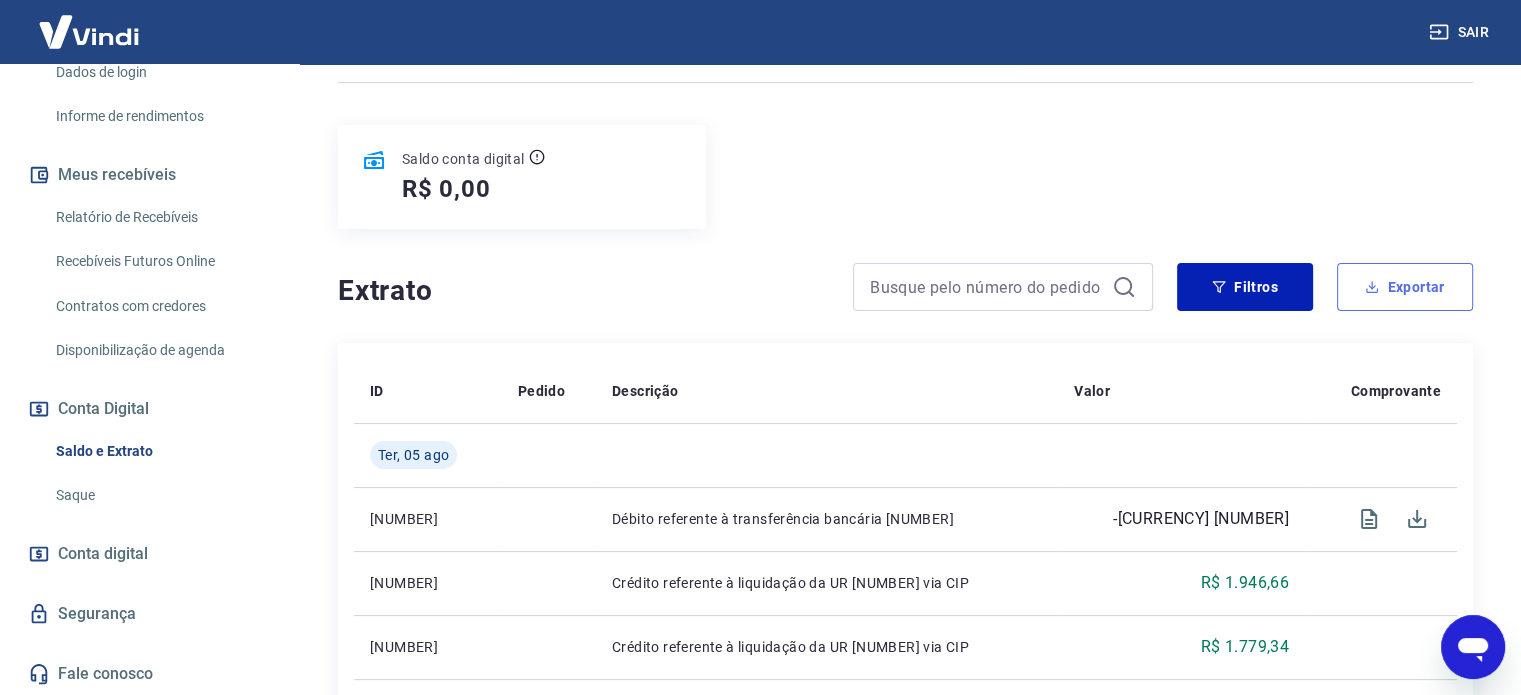 click on "Exportar" at bounding box center [1405, 287] 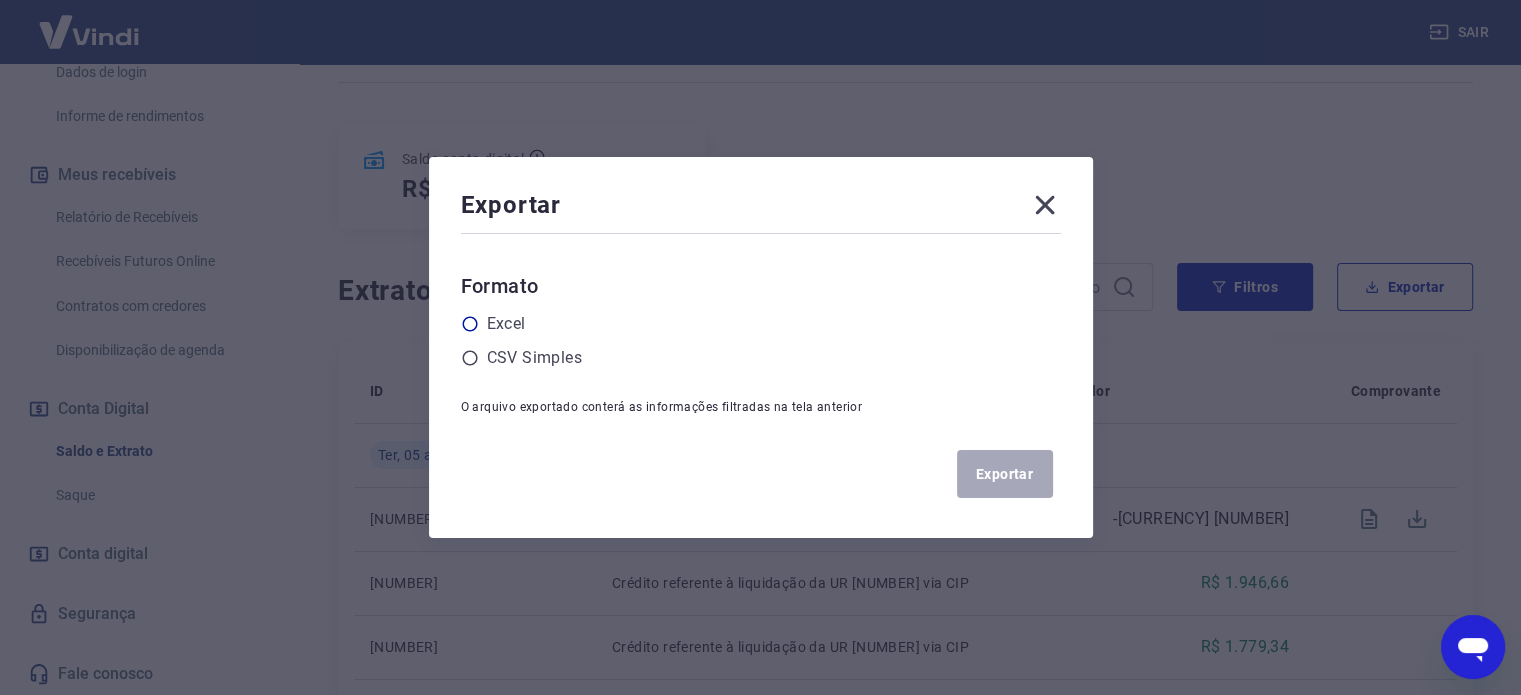 click on "Excel" at bounding box center (506, 324) 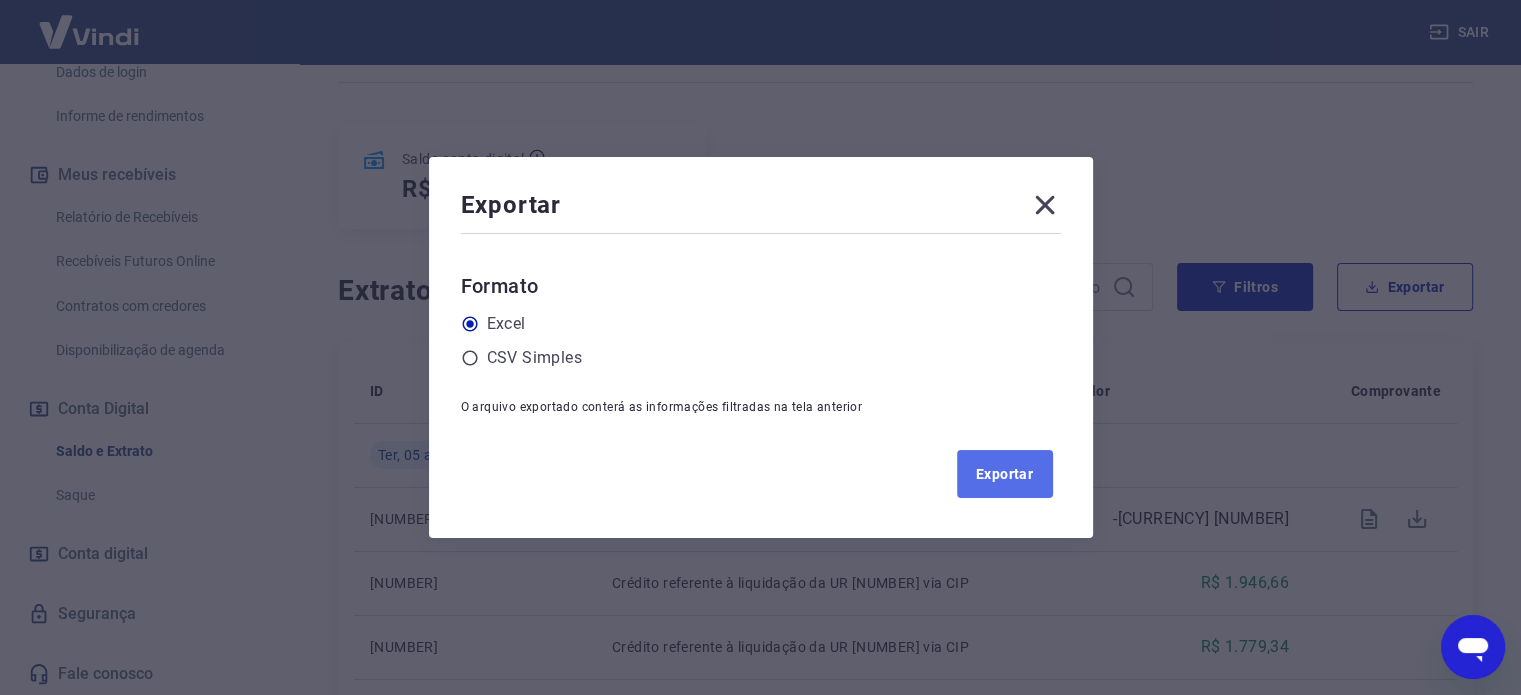 click on "Exportar" at bounding box center (1005, 474) 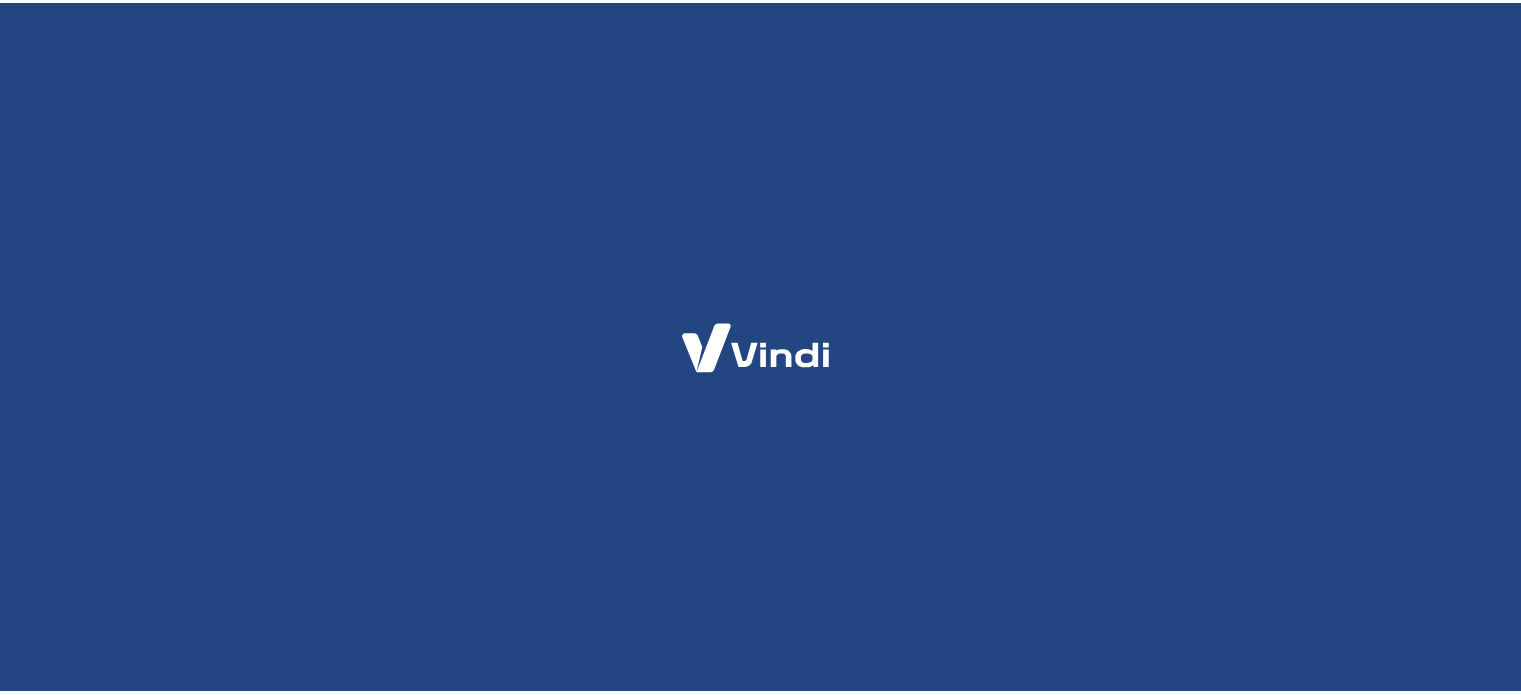 scroll, scrollTop: 0, scrollLeft: 0, axis: both 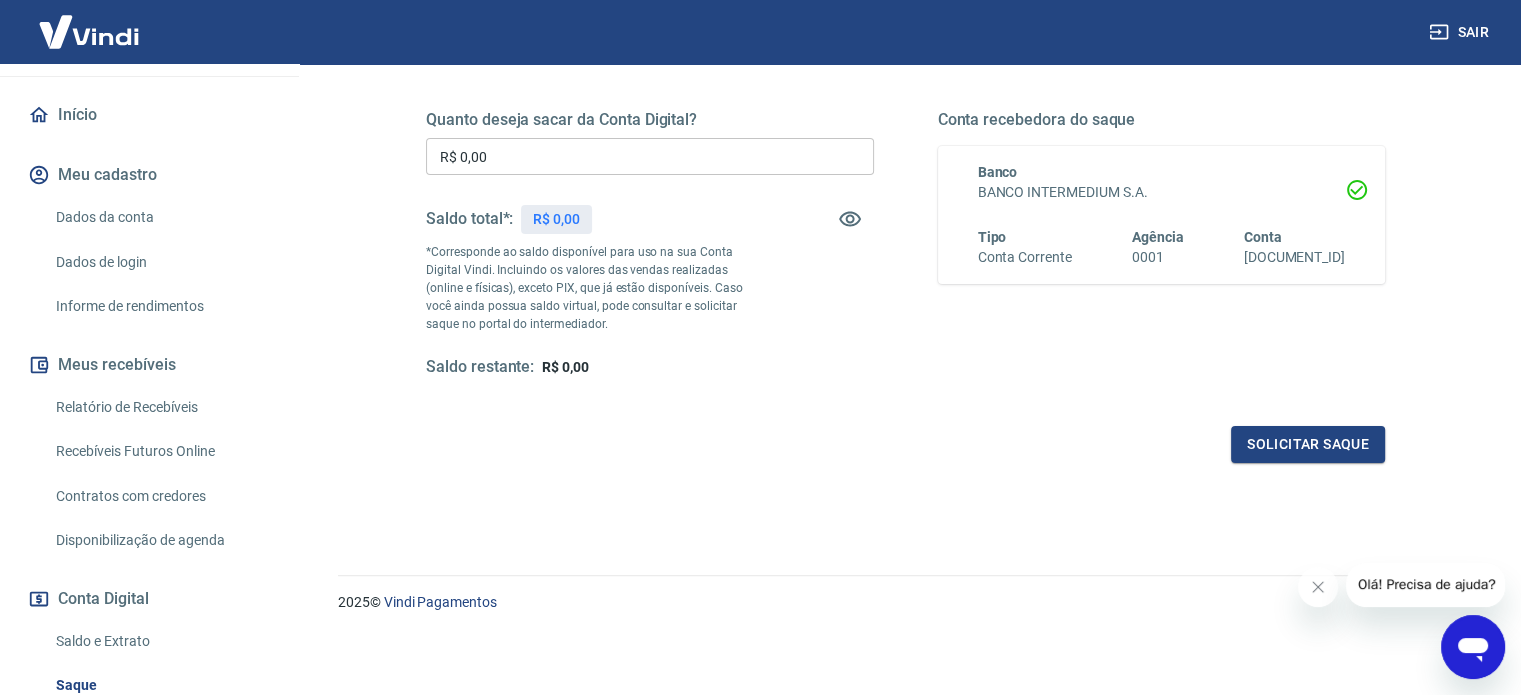 click on "Relatório de Recebíveis" at bounding box center (161, 407) 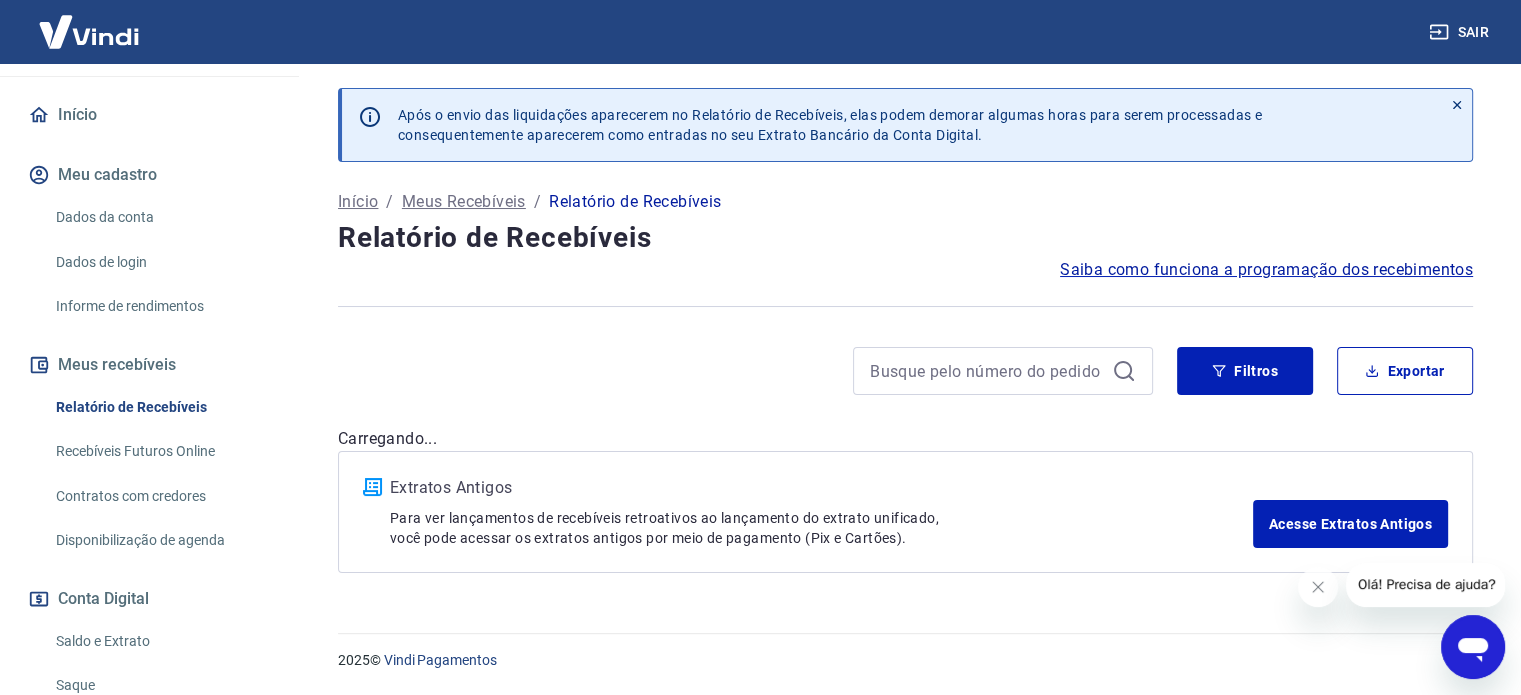 scroll, scrollTop: 0, scrollLeft: 0, axis: both 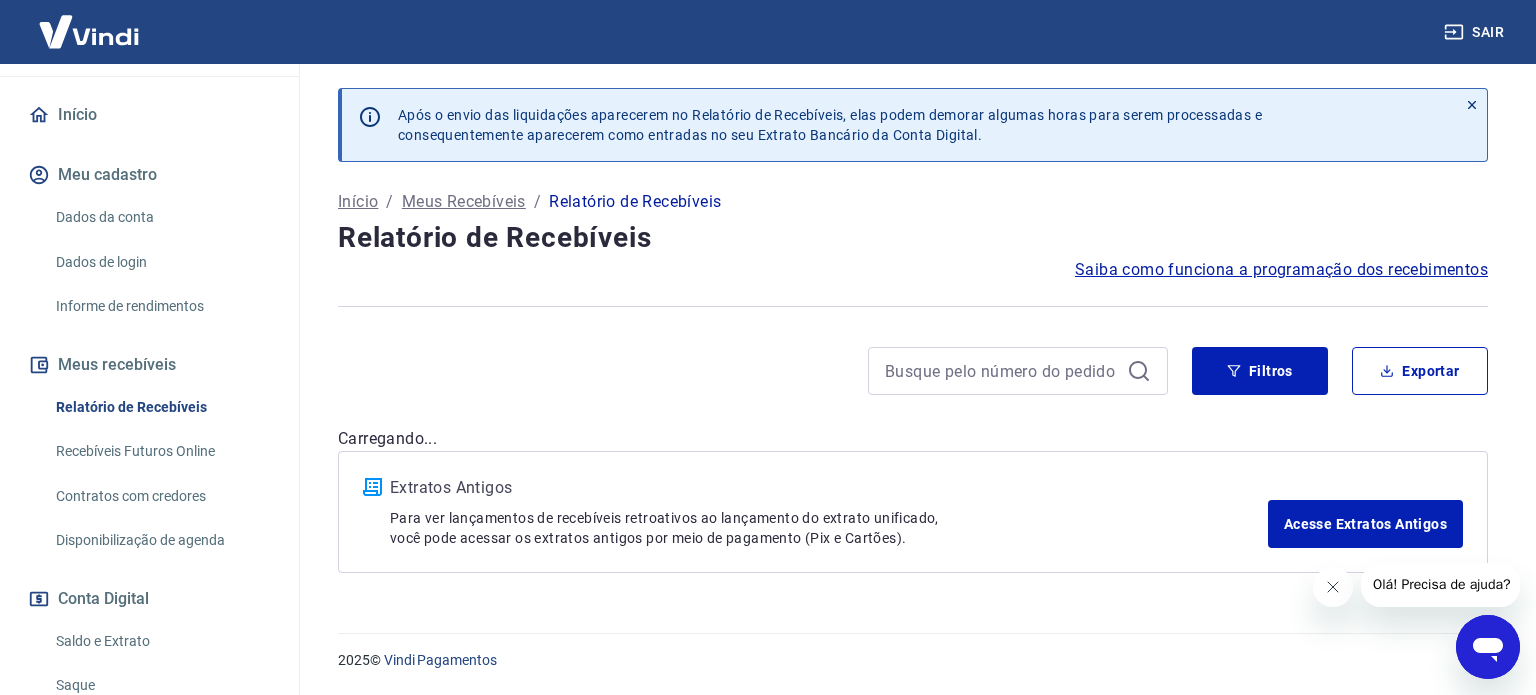 click at bounding box center [1332, 587] 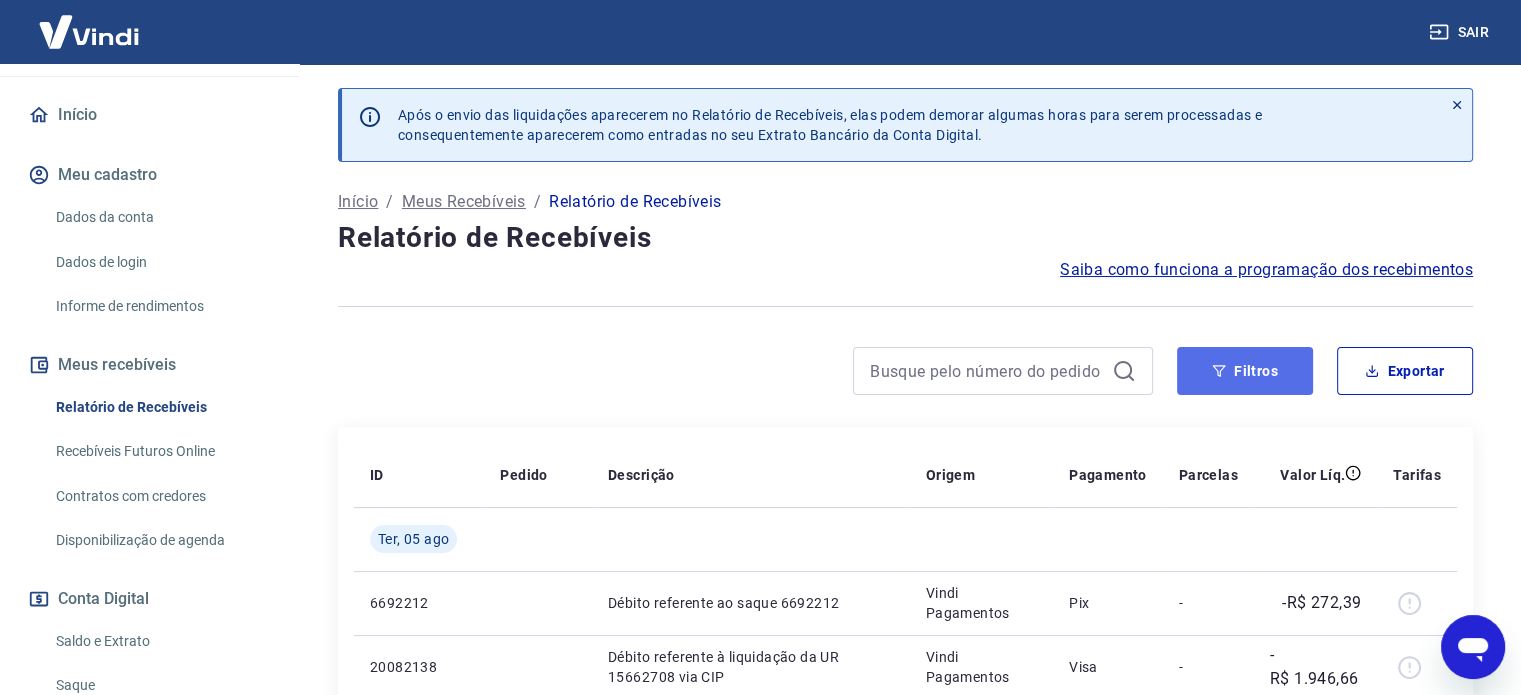 click on "Filtros" at bounding box center [1245, 371] 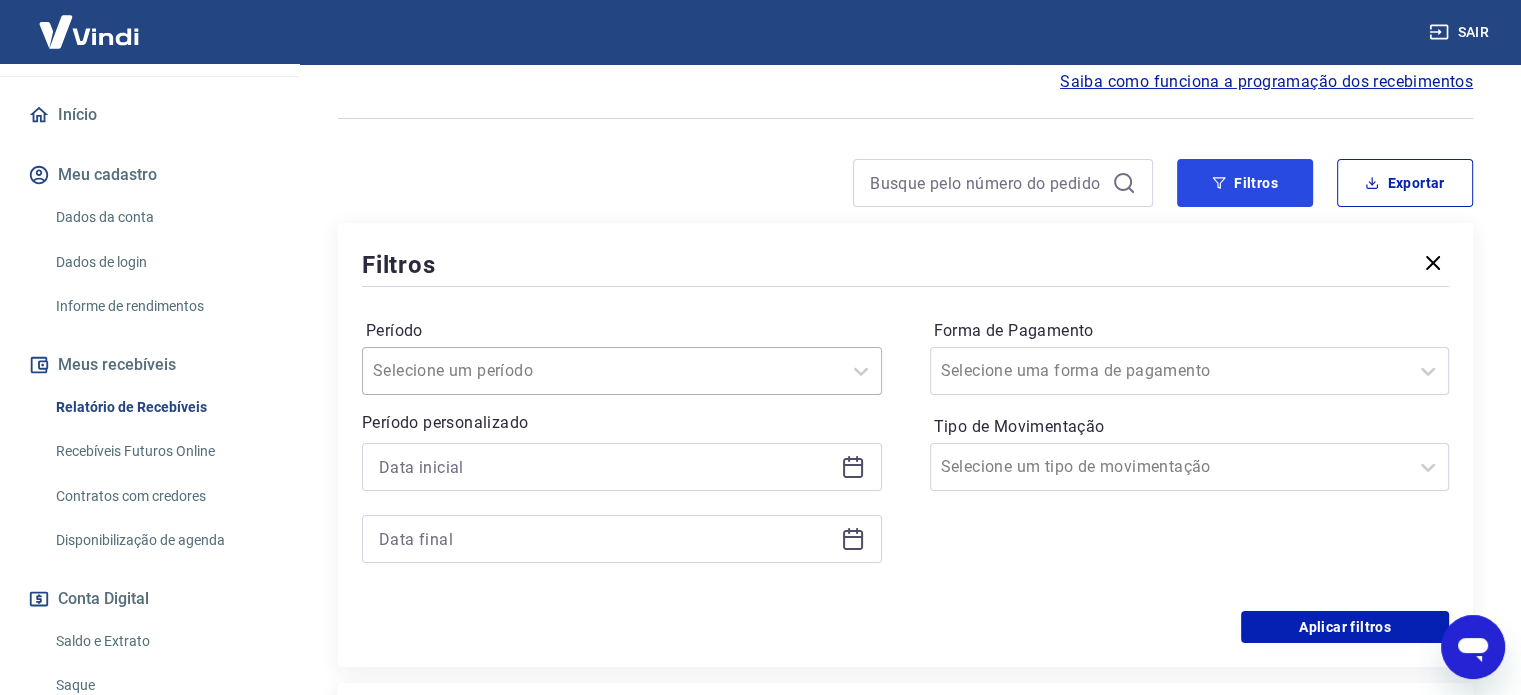 scroll, scrollTop: 200, scrollLeft: 0, axis: vertical 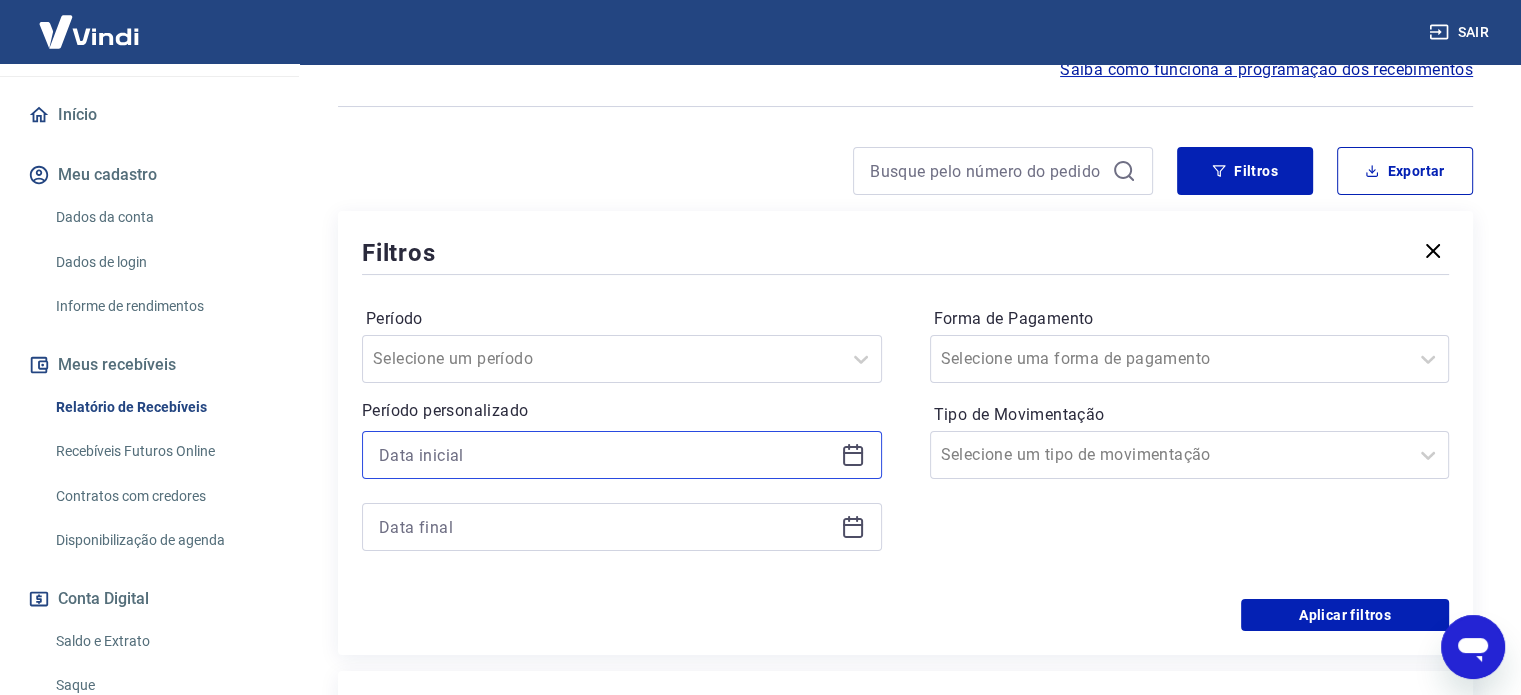 click at bounding box center (606, 455) 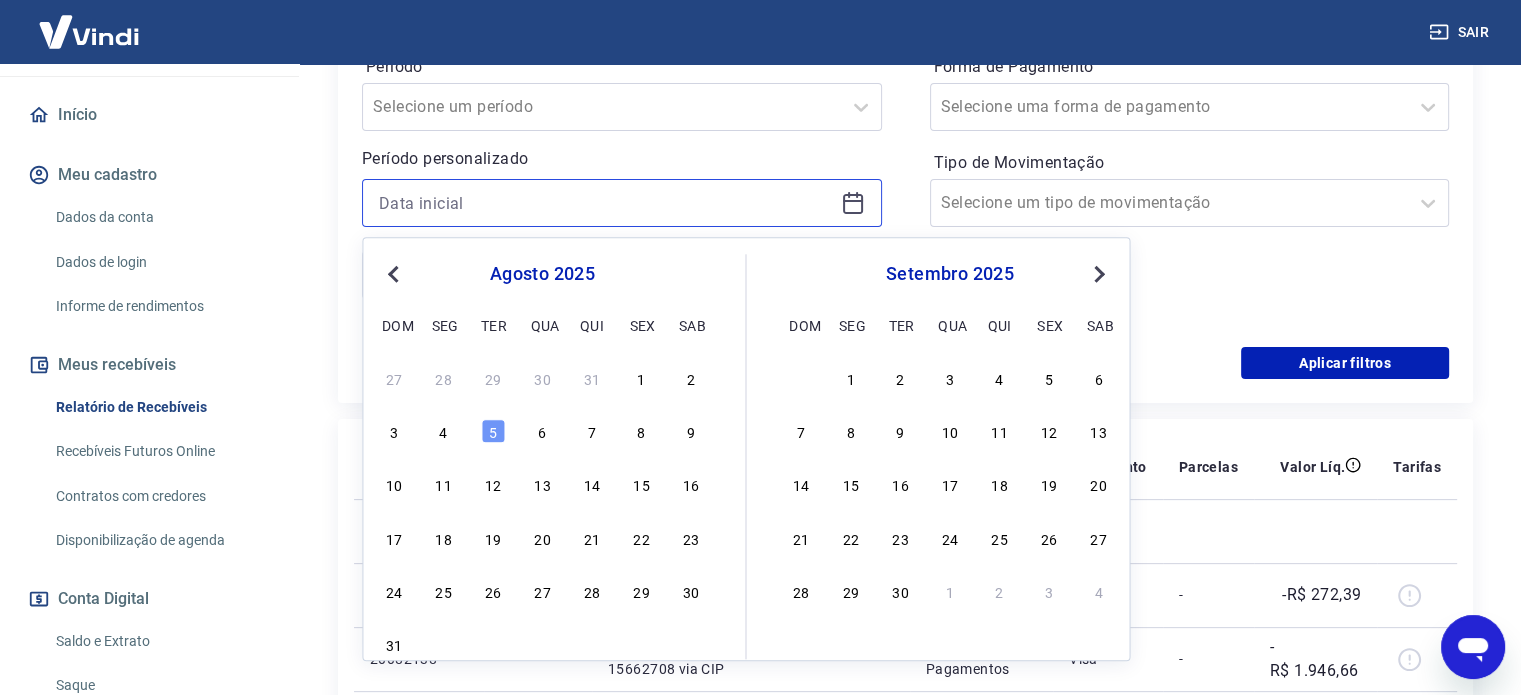 scroll, scrollTop: 500, scrollLeft: 0, axis: vertical 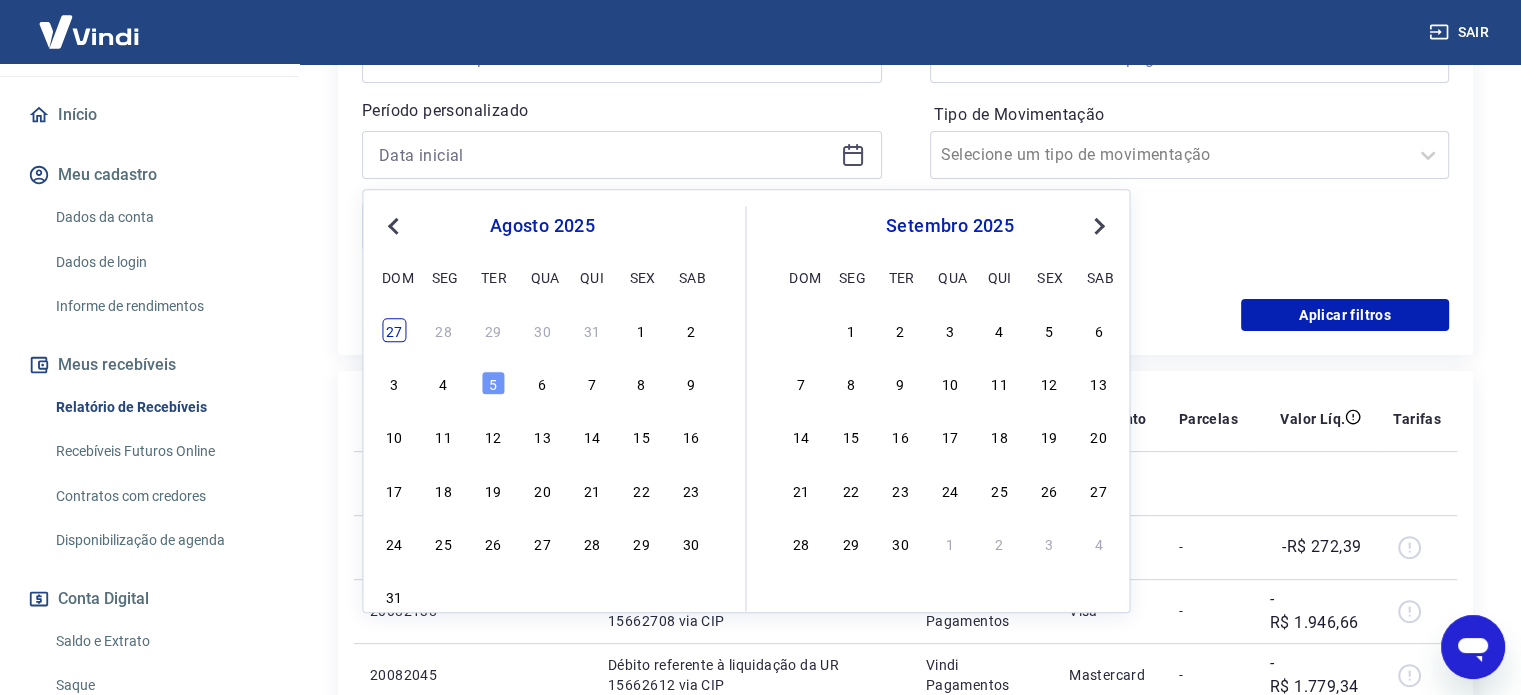 click on "27" at bounding box center (394, 330) 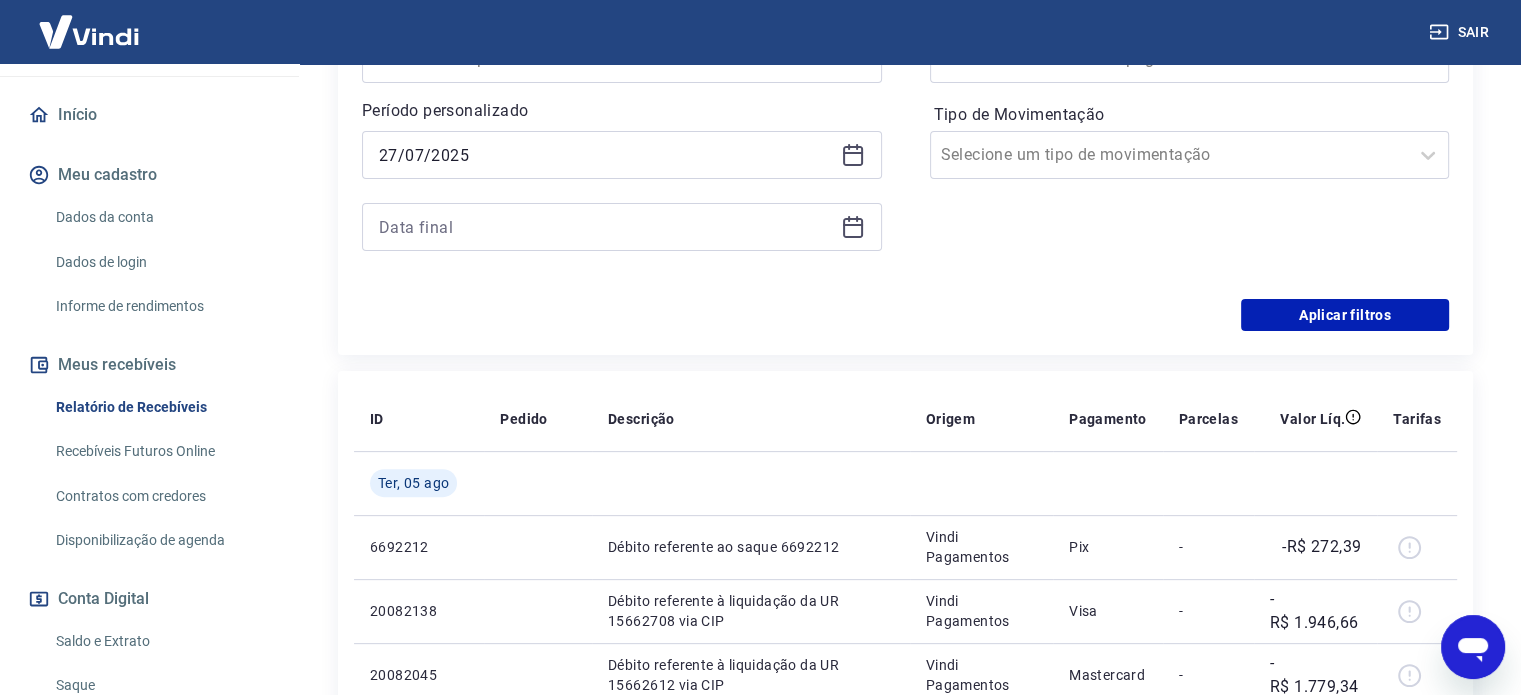 type on "27/07/2025" 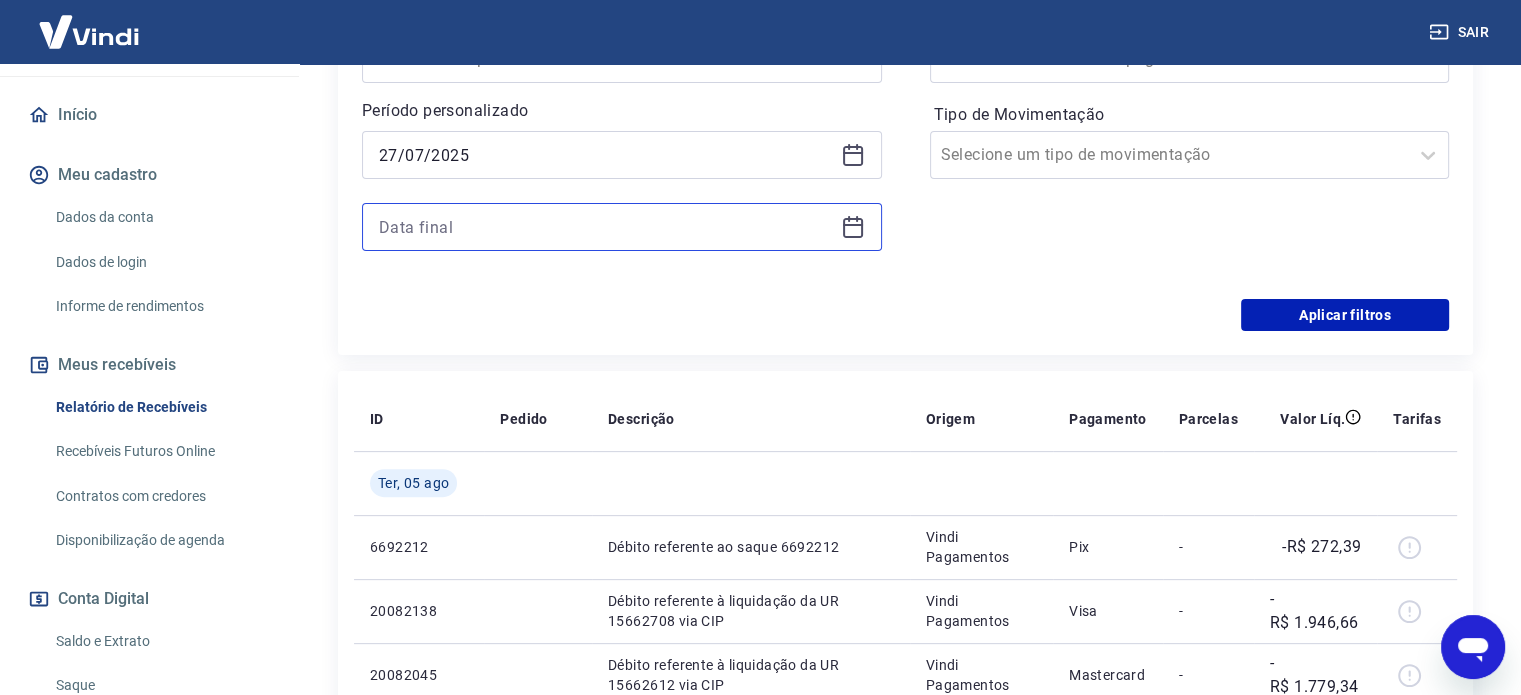 click at bounding box center (606, 227) 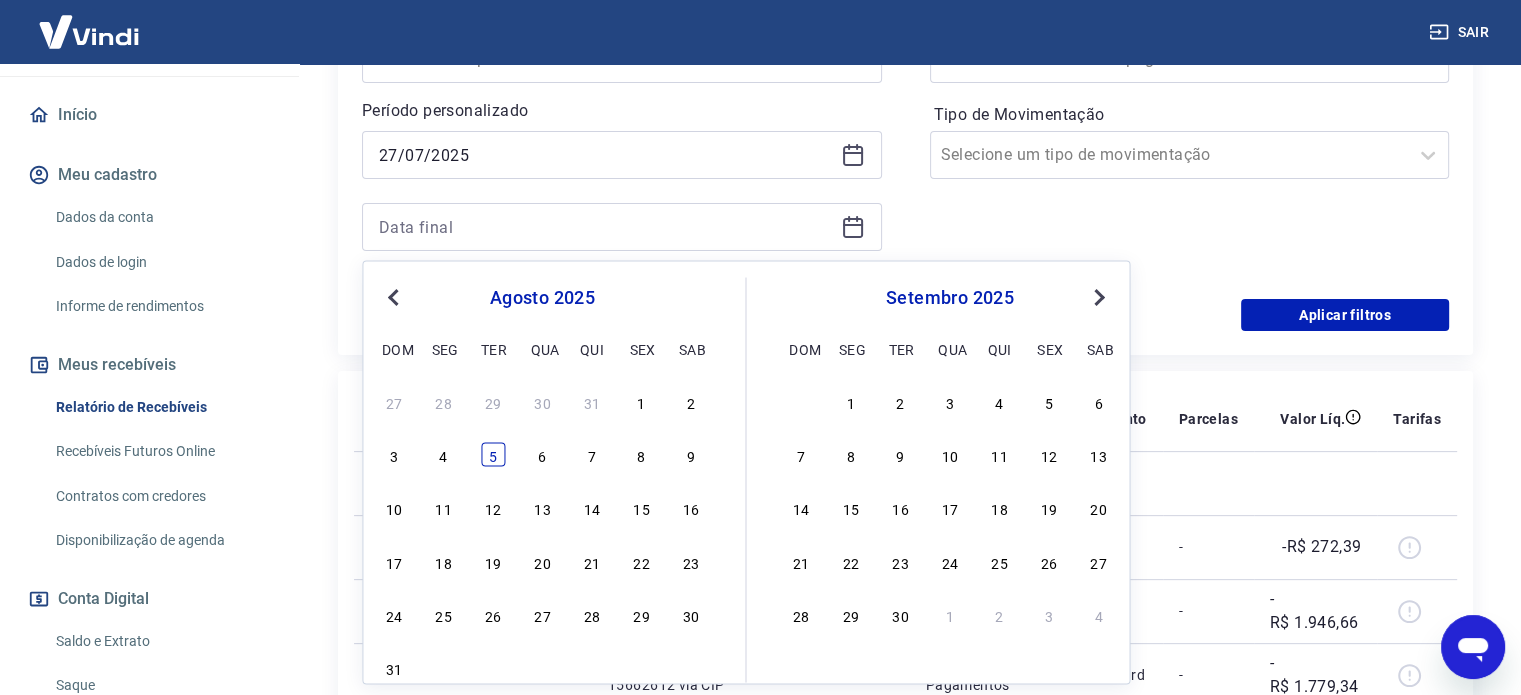 click on "5" at bounding box center (493, 455) 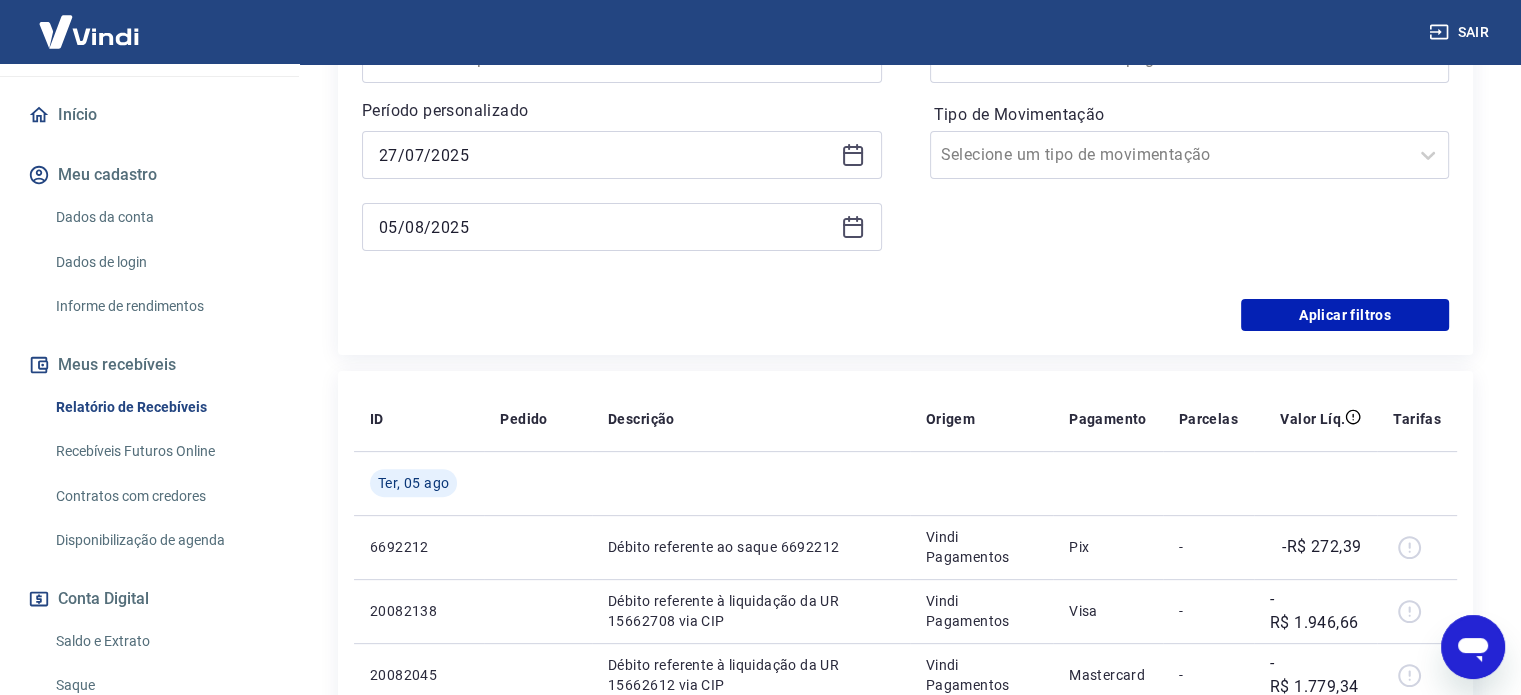 type on "05/08/2025" 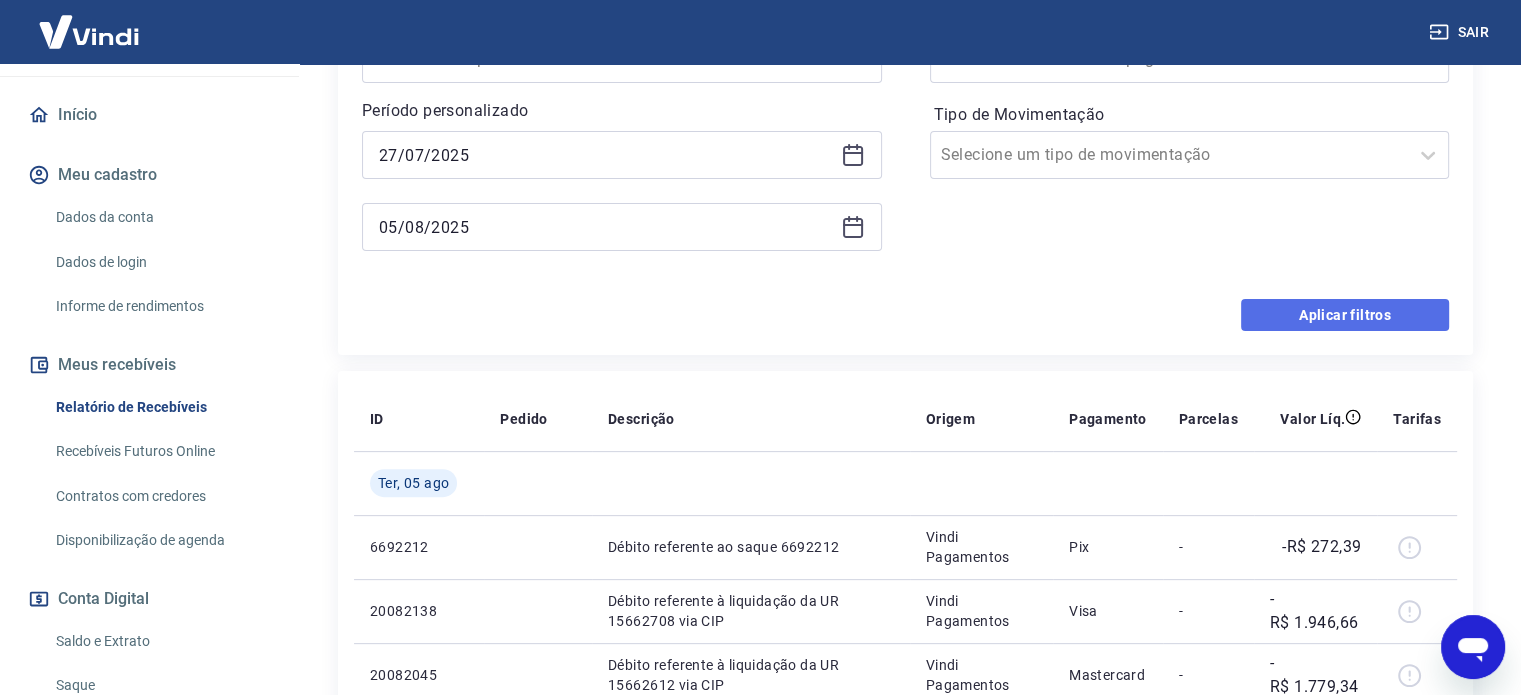 click on "Aplicar filtros" at bounding box center (1345, 315) 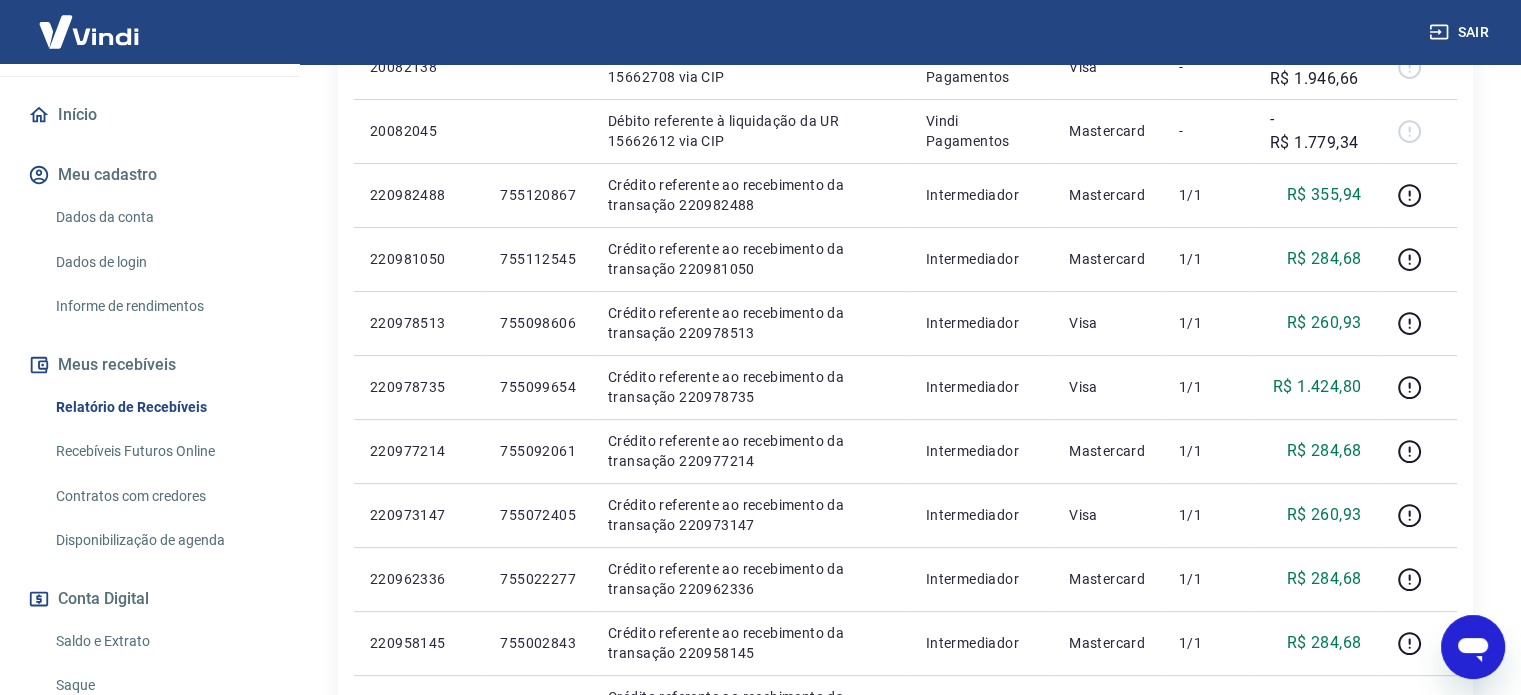 scroll, scrollTop: 0, scrollLeft: 0, axis: both 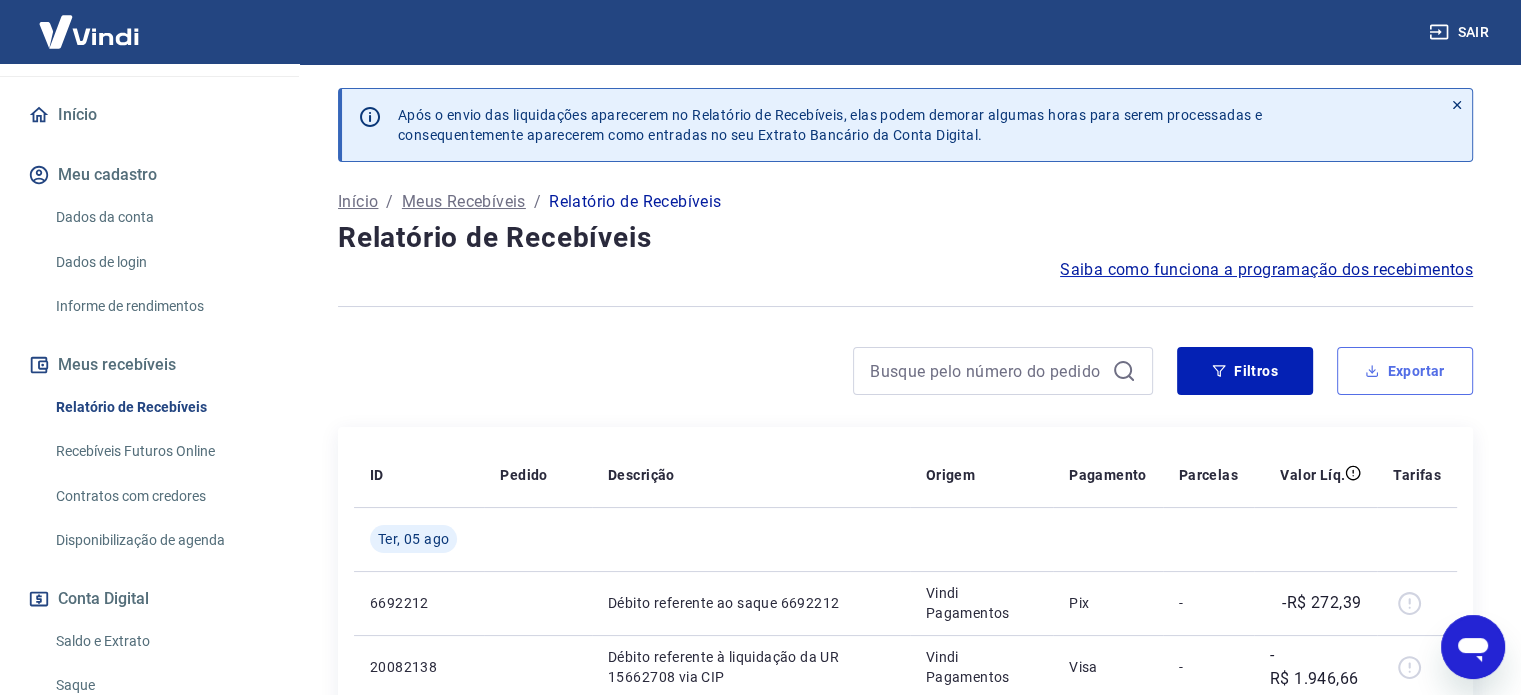 click on "Exportar" at bounding box center (1405, 371) 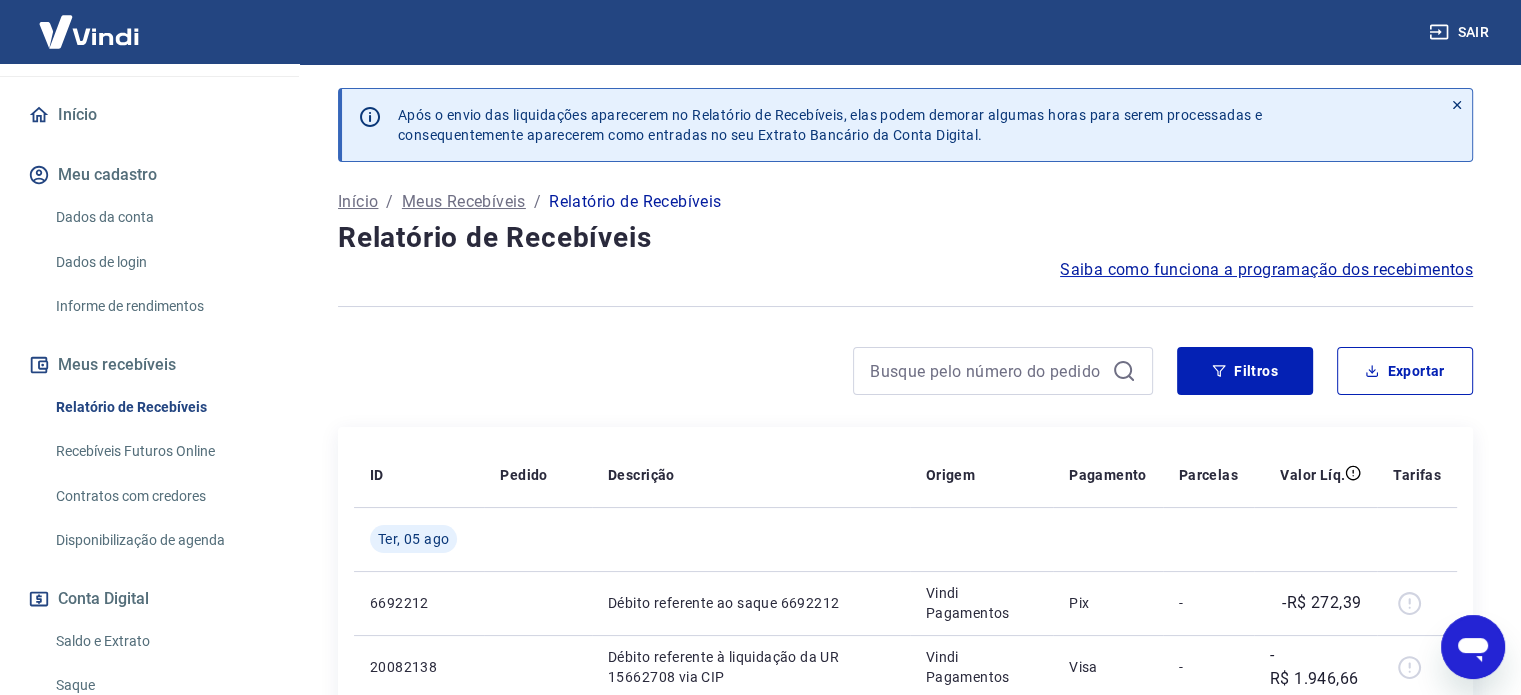 type on "27/07/2025" 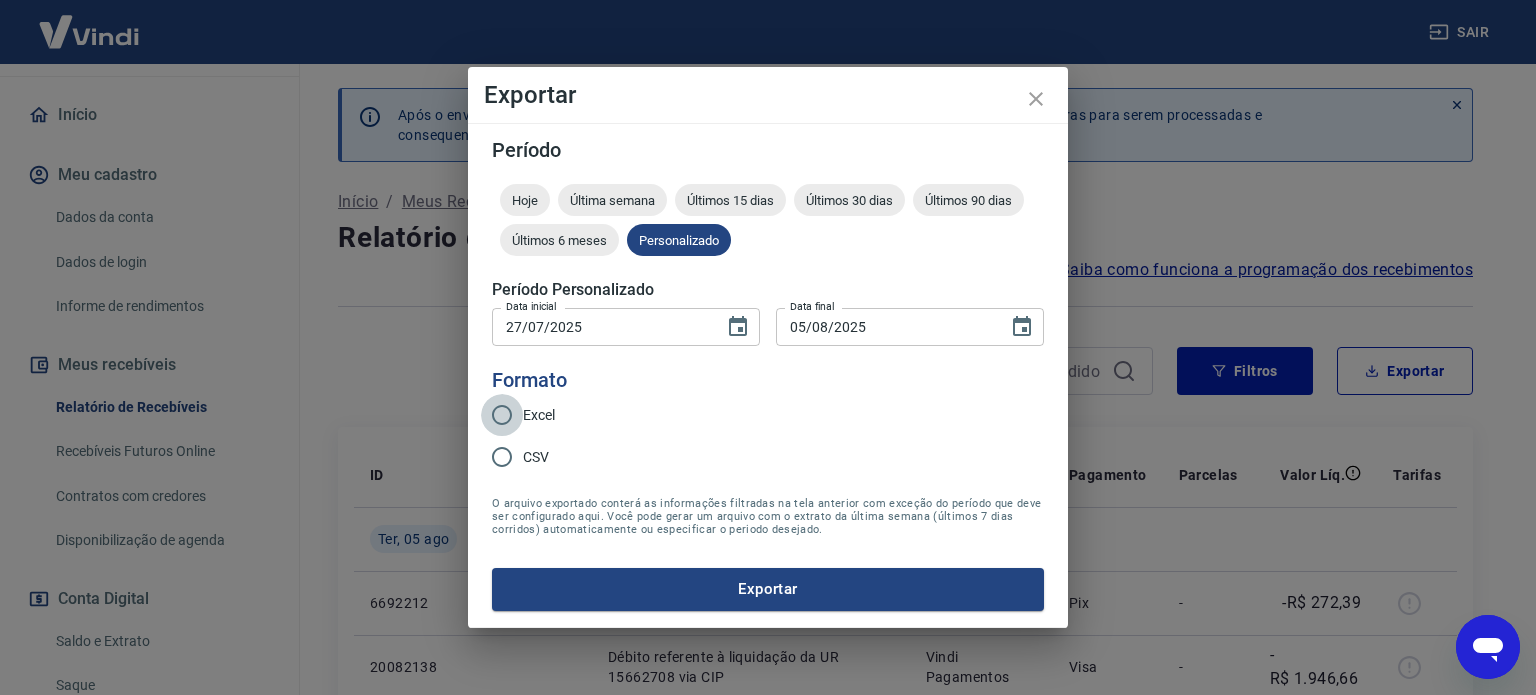 click on "Excel" at bounding box center [502, 415] 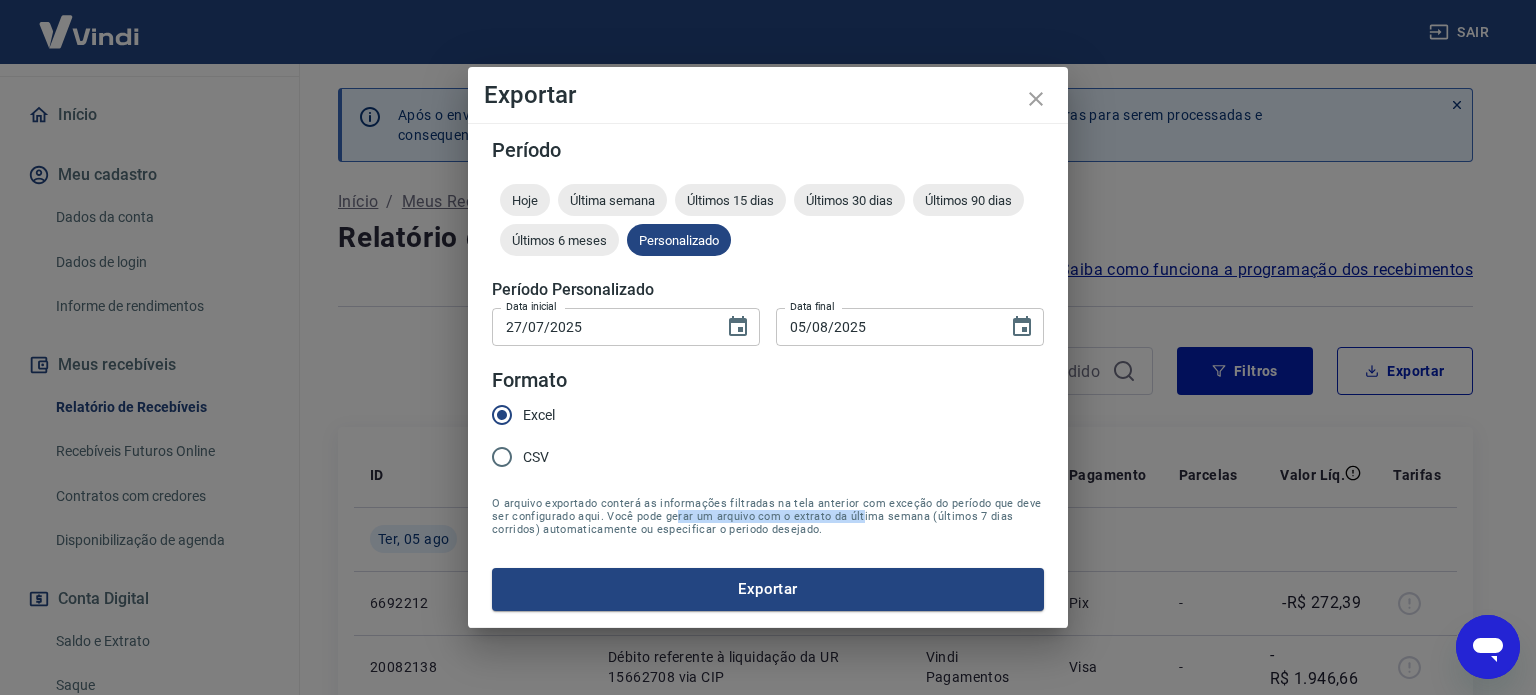 drag, startPoint x: 740, startPoint y: 512, endPoint x: 865, endPoint y: 515, distance: 125.035995 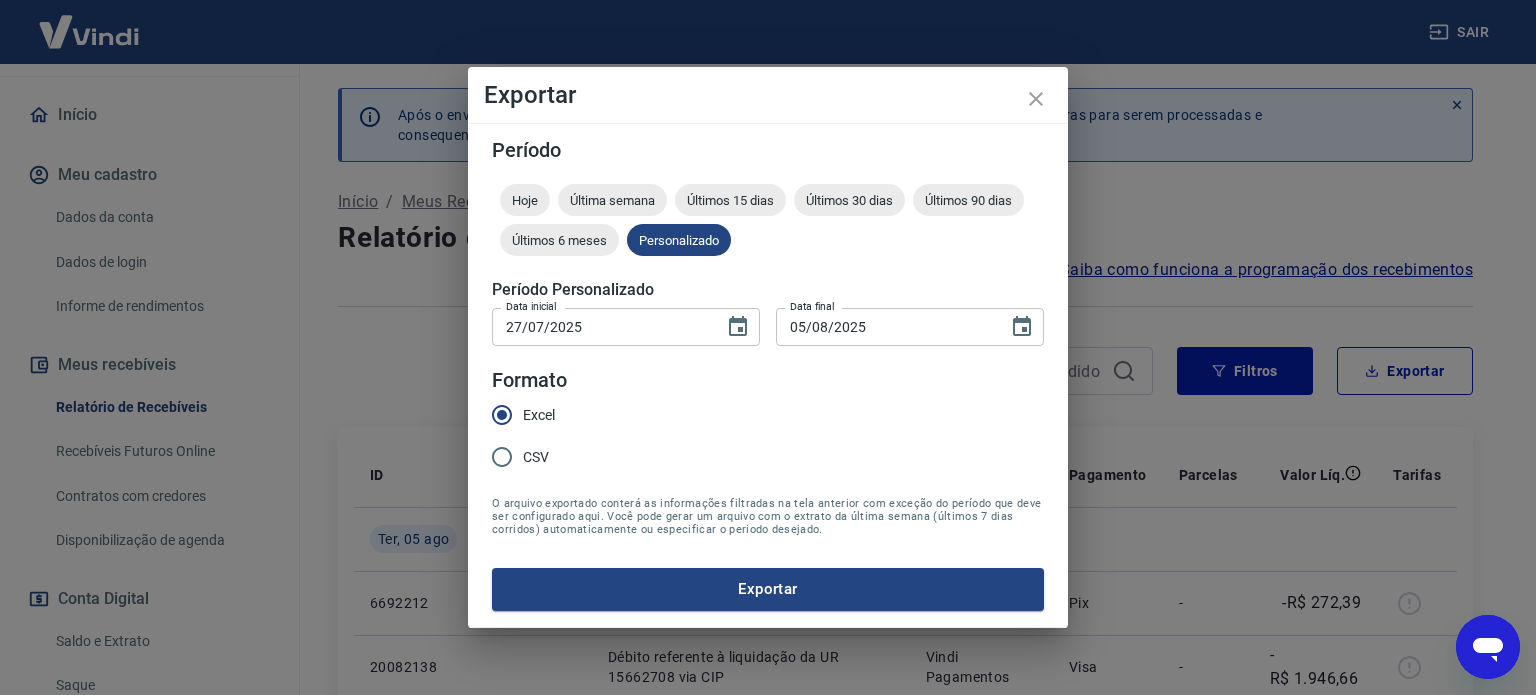 click on "O arquivo exportado conterá as informações filtradas na tela anterior com exceção do período que deve ser configurado aqui. Você pode gerar um arquivo com o extrato da última semana (últimos 7 dias corridos) automaticamente ou especificar o periodo desejado." at bounding box center [768, 516] 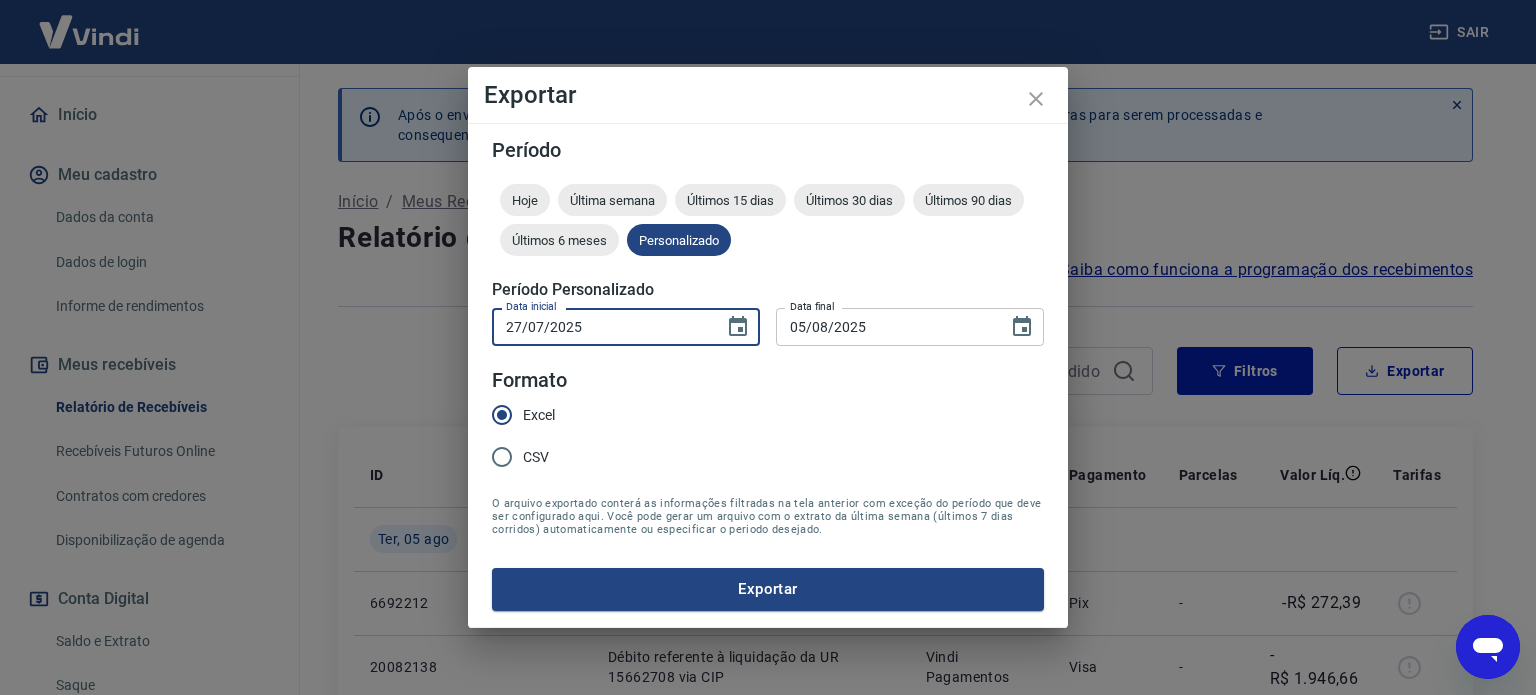 click on "27/07/2025" at bounding box center (601, 326) 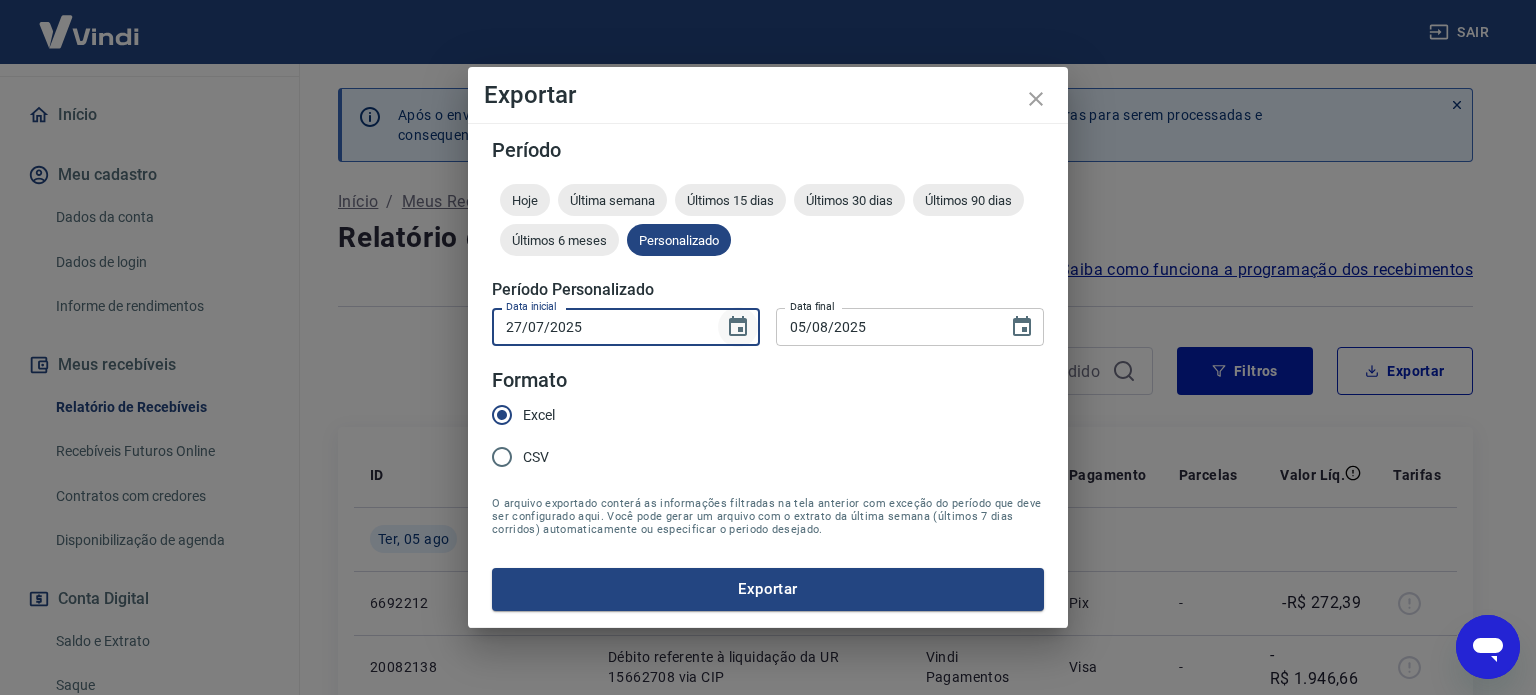 click 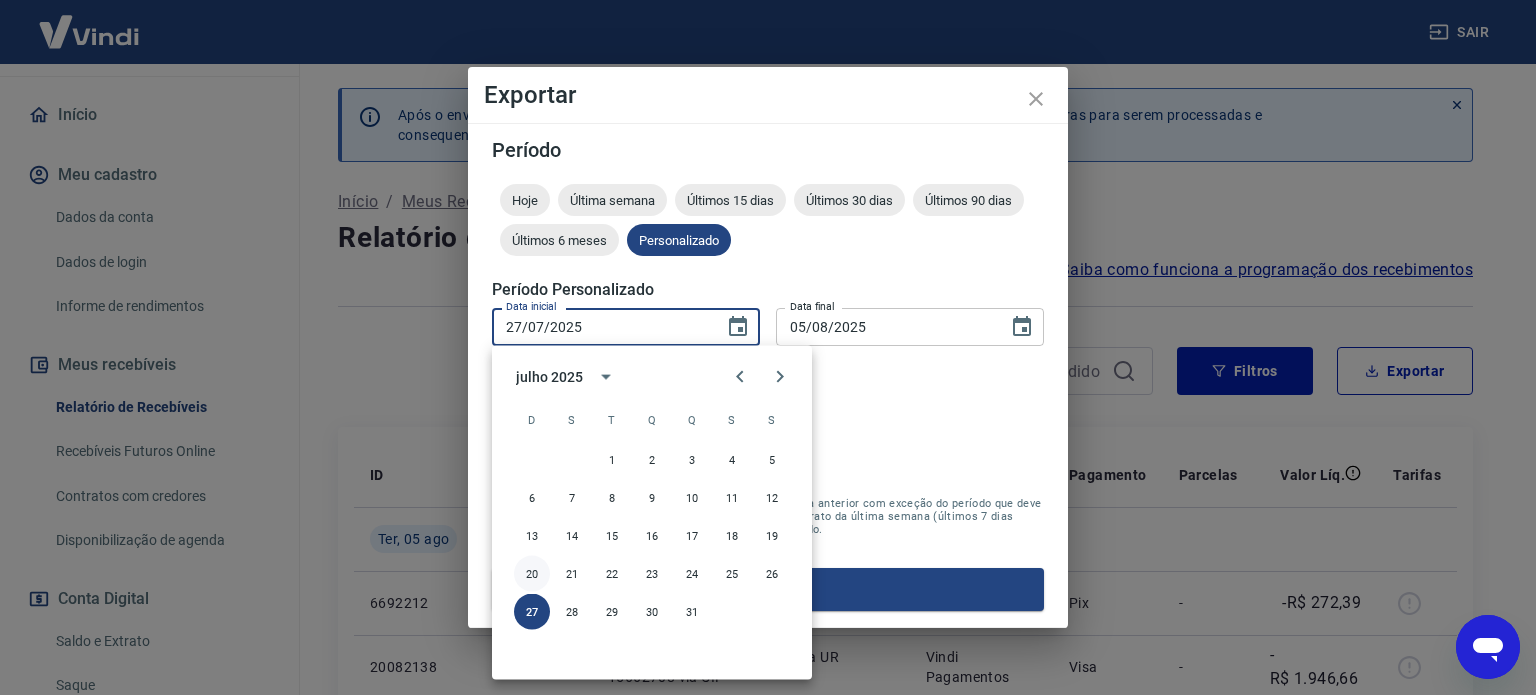 click on "20" at bounding box center (532, 574) 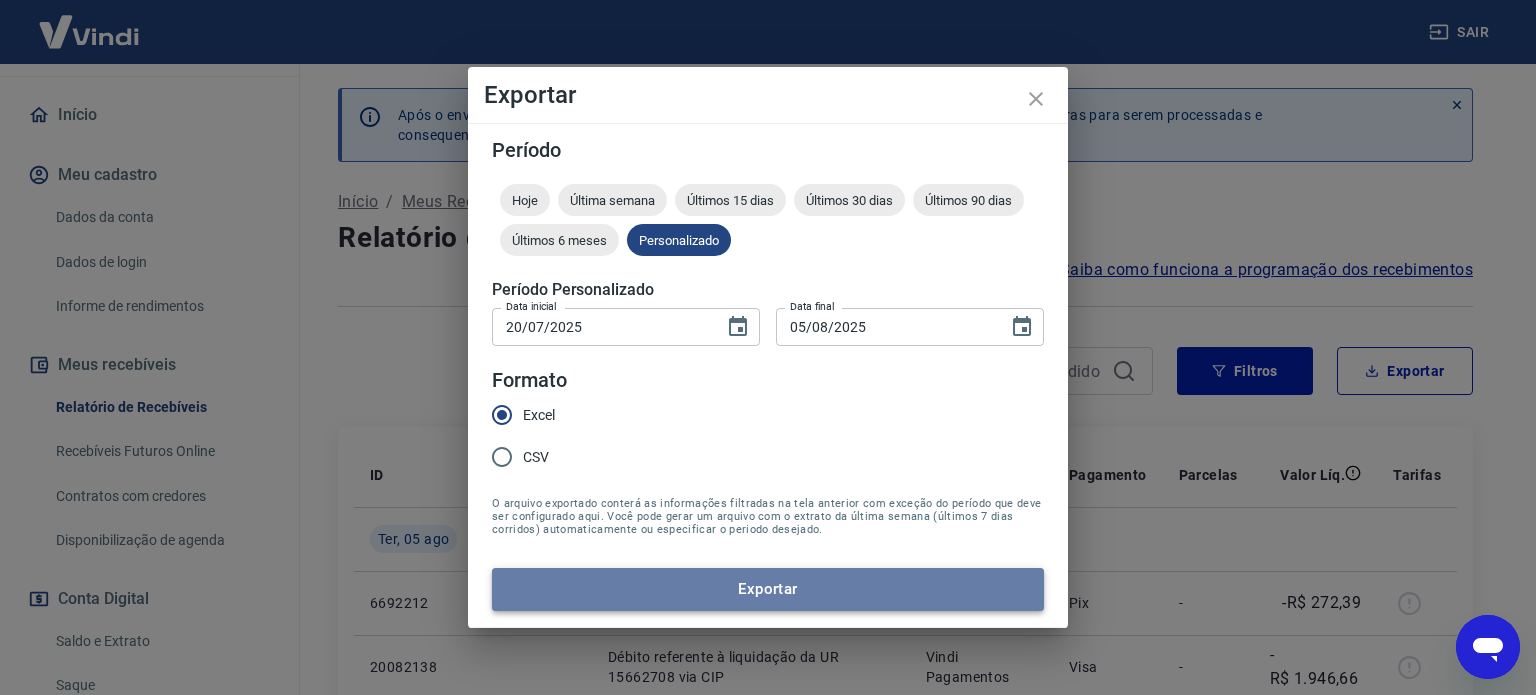 click on "Exportar" at bounding box center (768, 589) 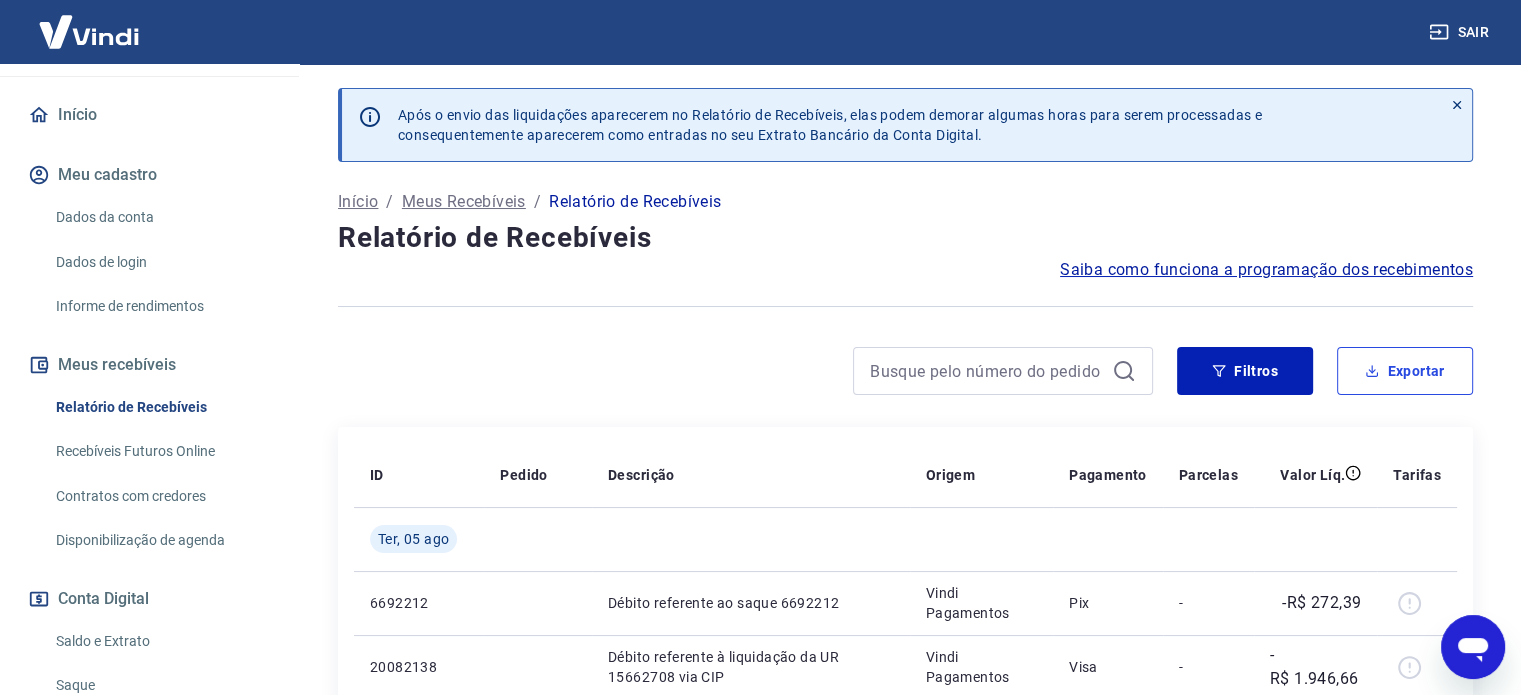 type 